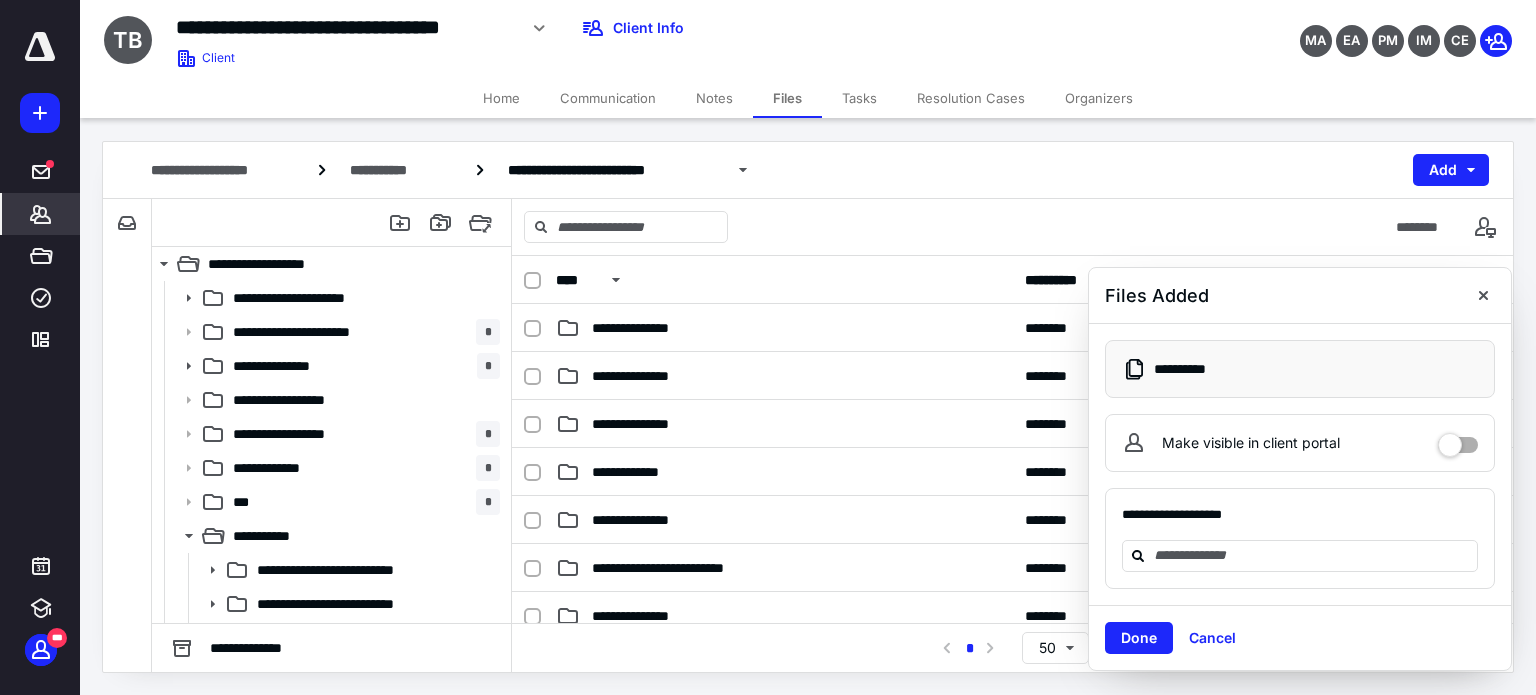 scroll, scrollTop: 0, scrollLeft: 0, axis: both 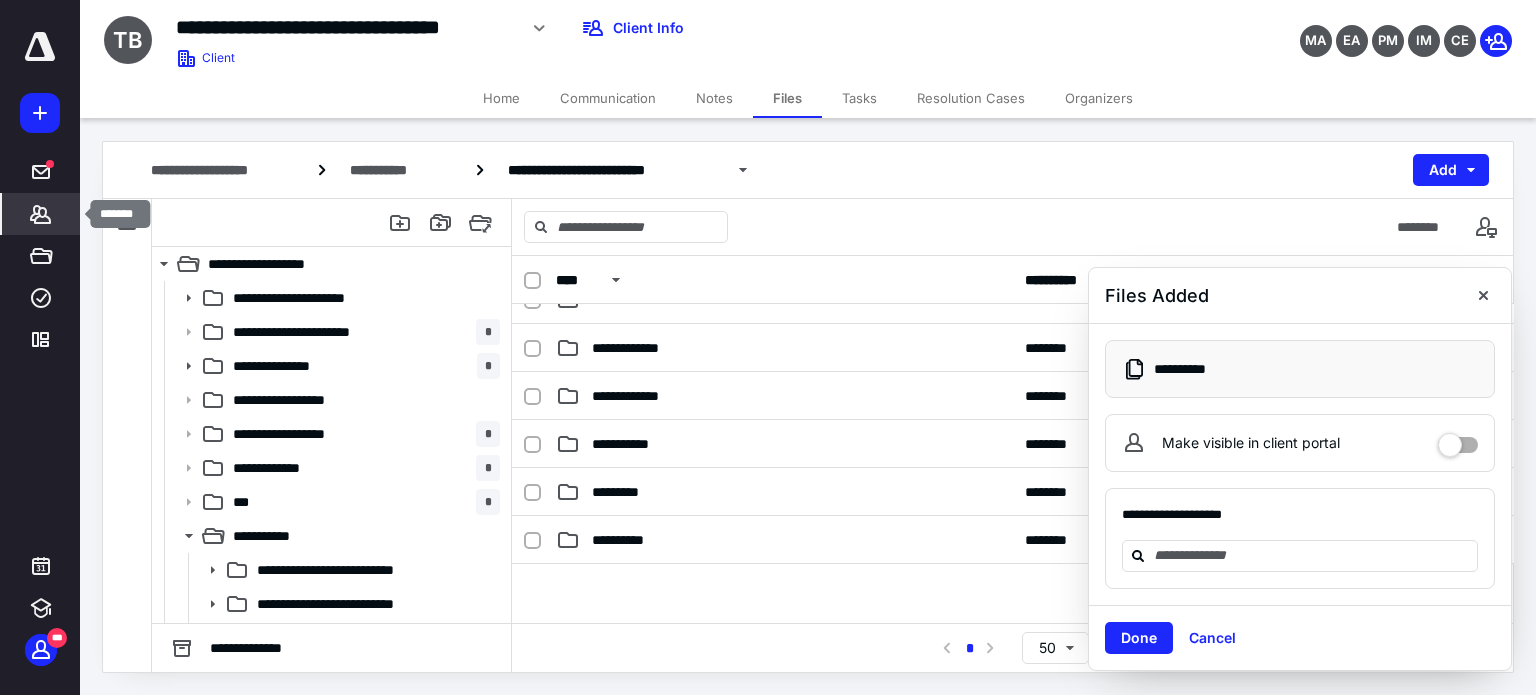 click on "*******" at bounding box center [41, 214] 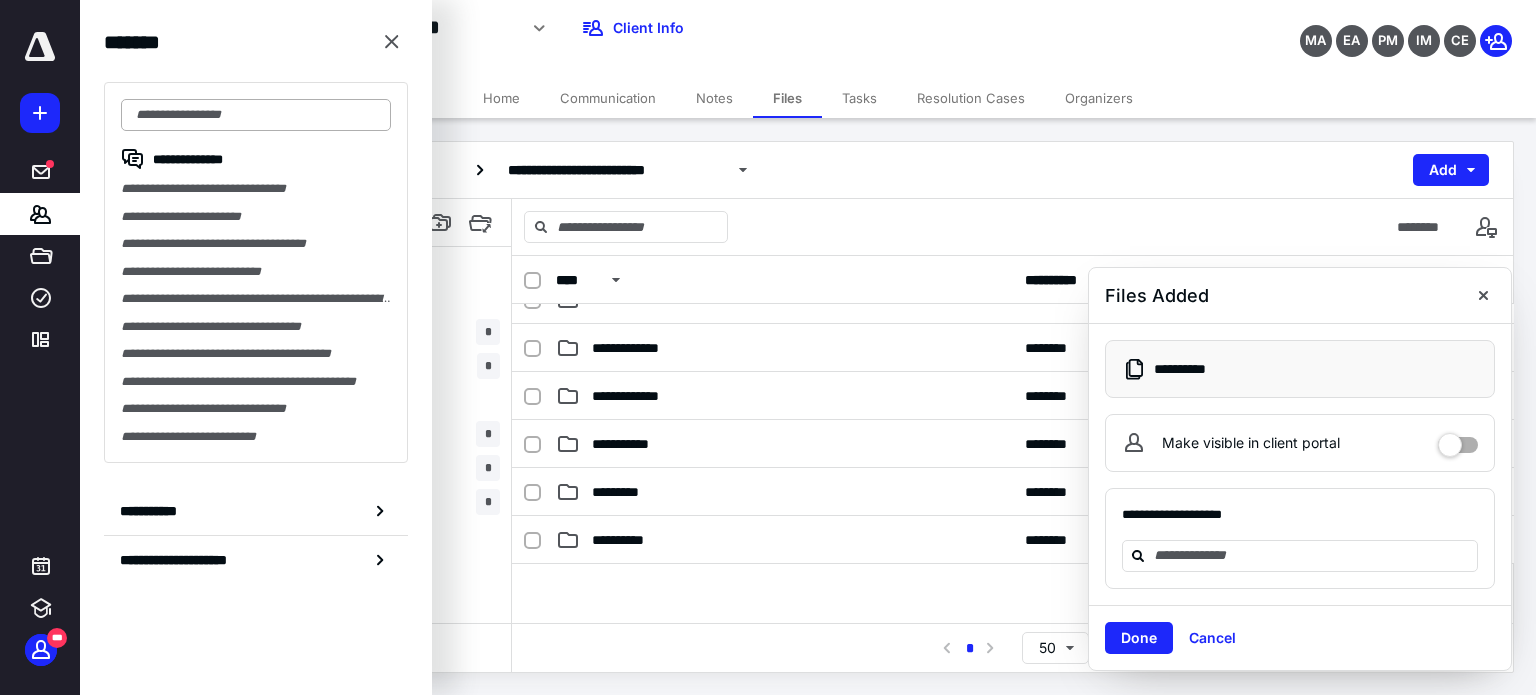 click at bounding box center (256, 115) 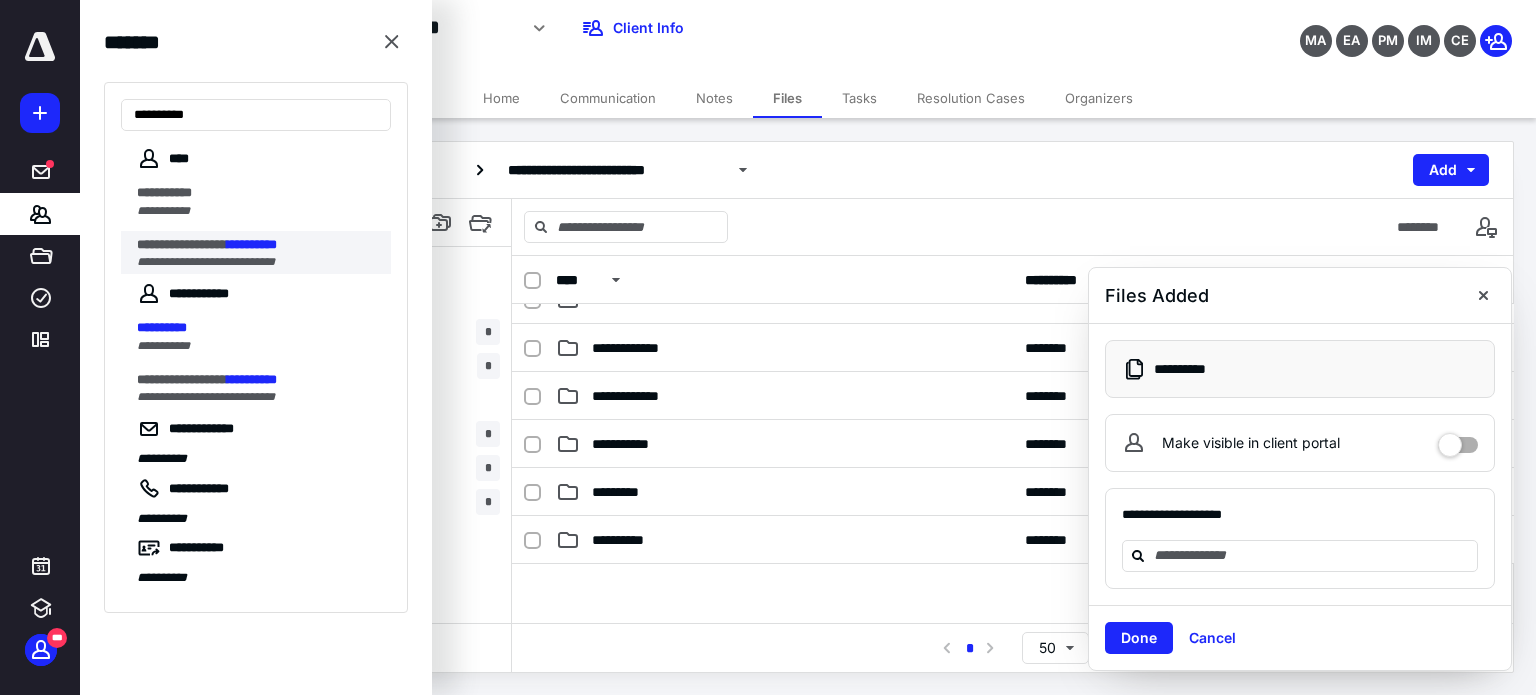 type on "**********" 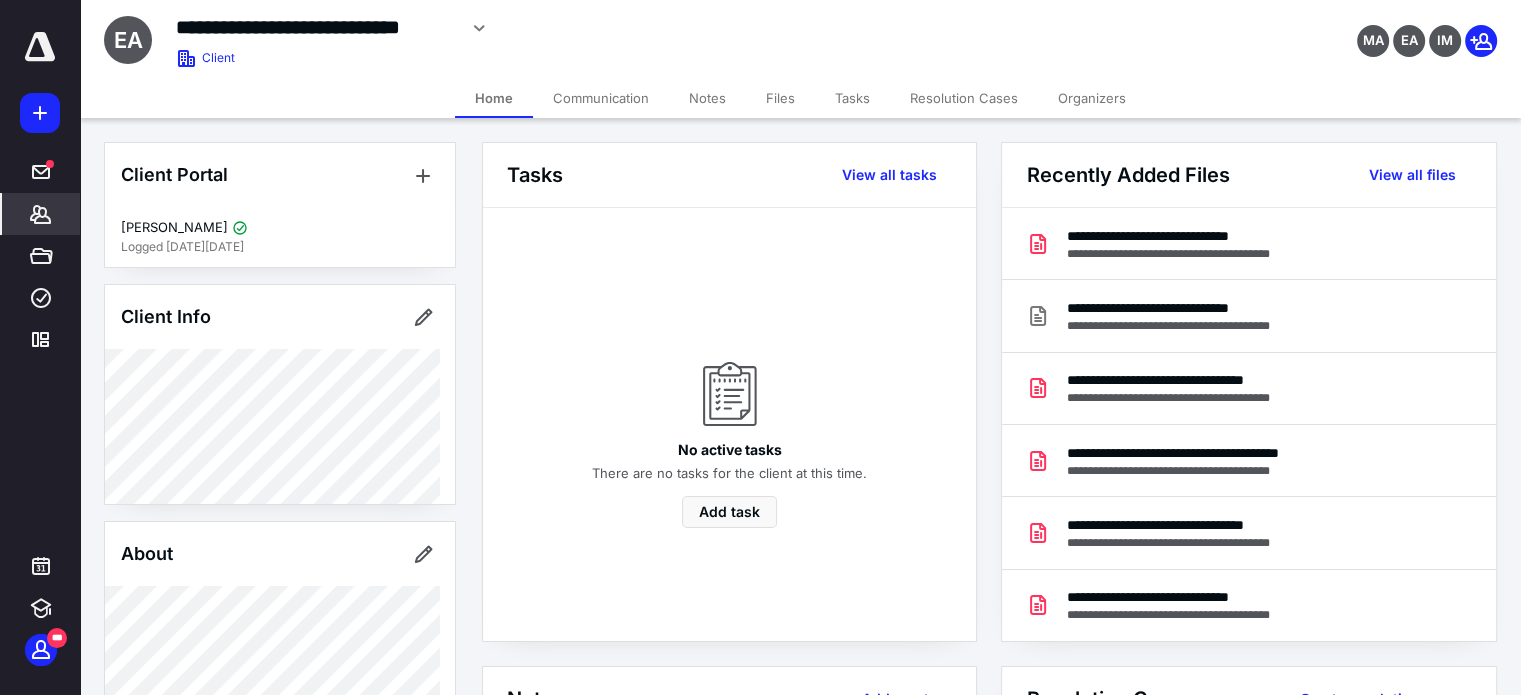 click on "Files" at bounding box center (780, 98) 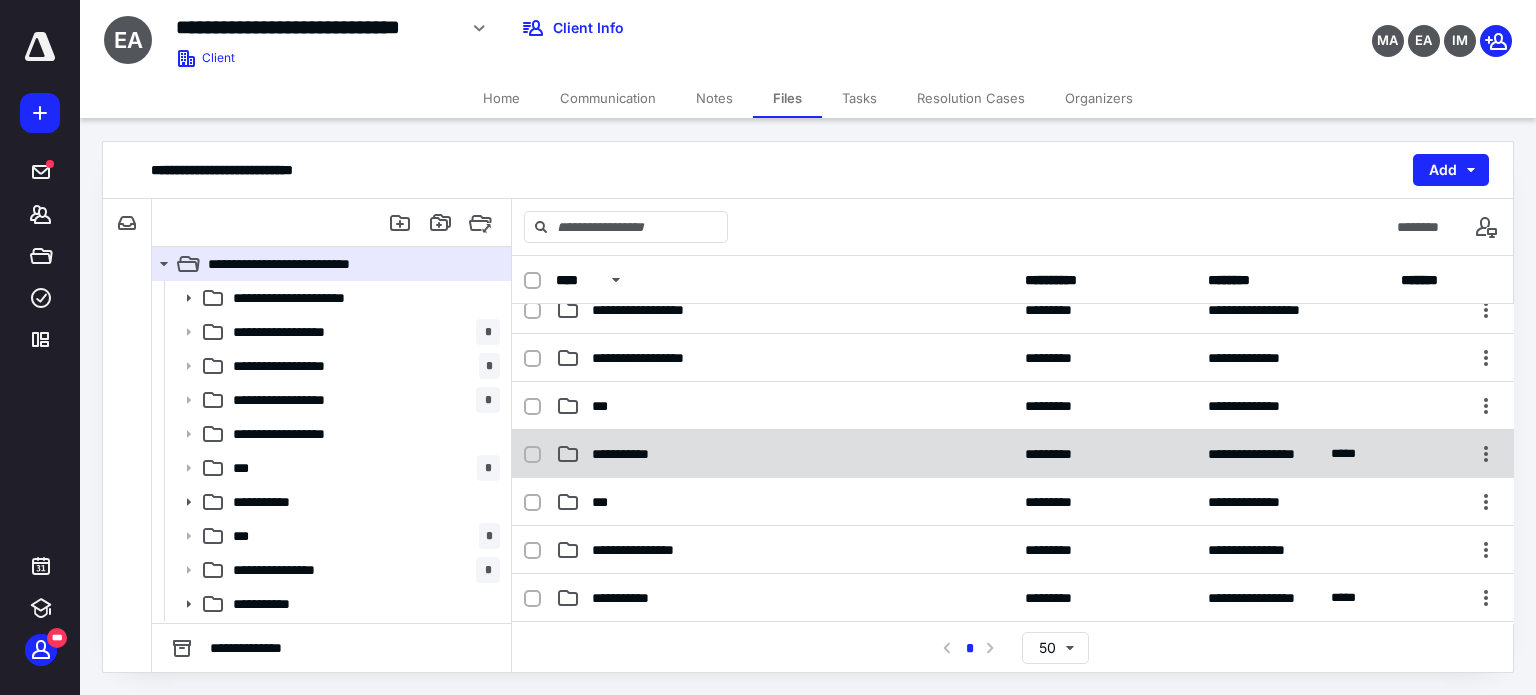 scroll, scrollTop: 200, scrollLeft: 0, axis: vertical 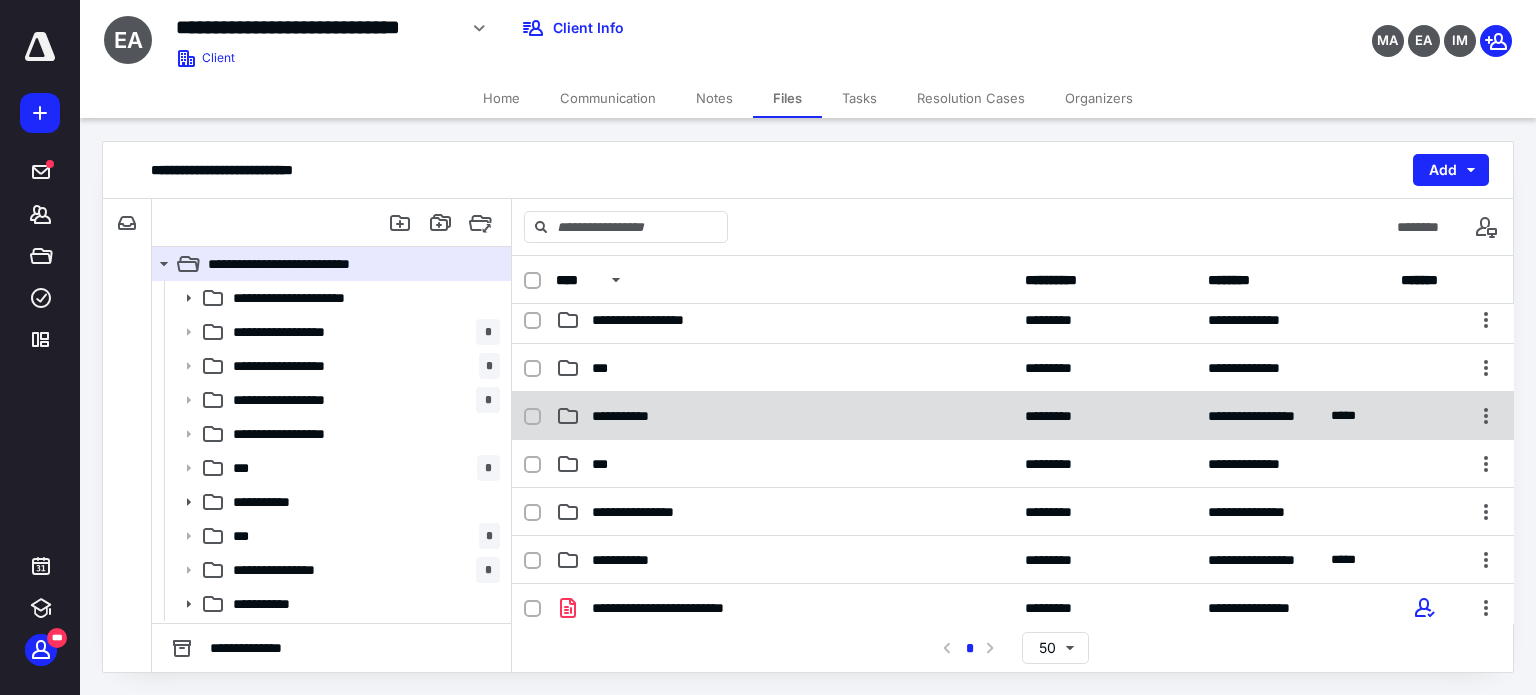 click on "**********" at bounding box center (784, 416) 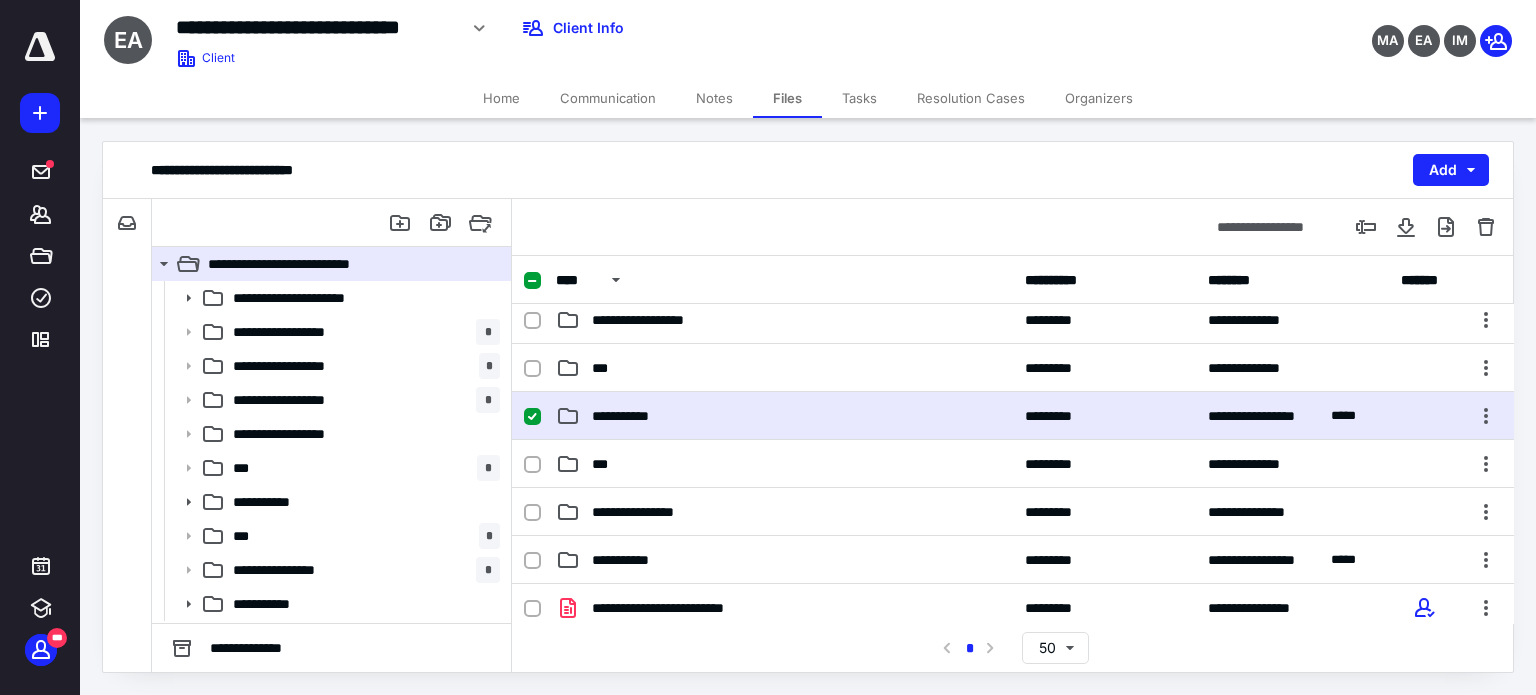 click on "**********" at bounding box center (784, 416) 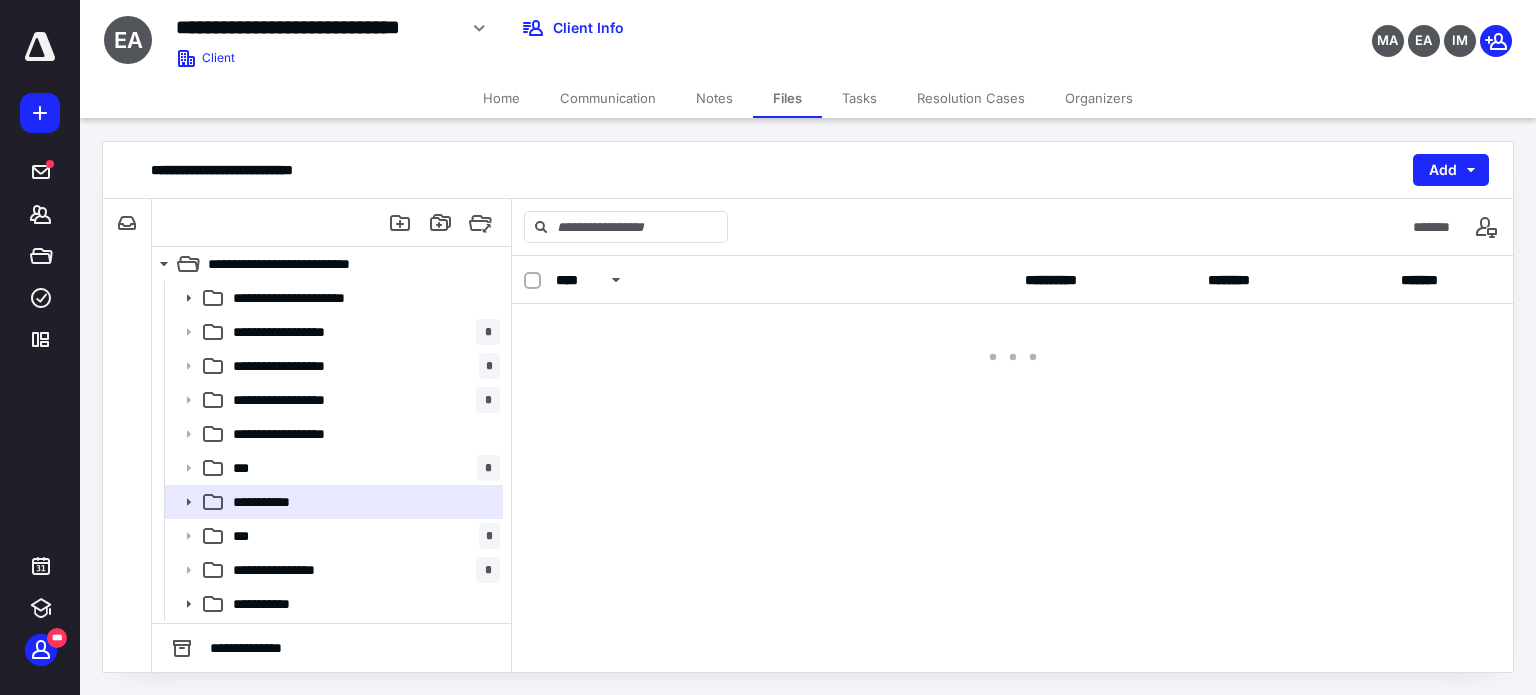 scroll, scrollTop: 0, scrollLeft: 0, axis: both 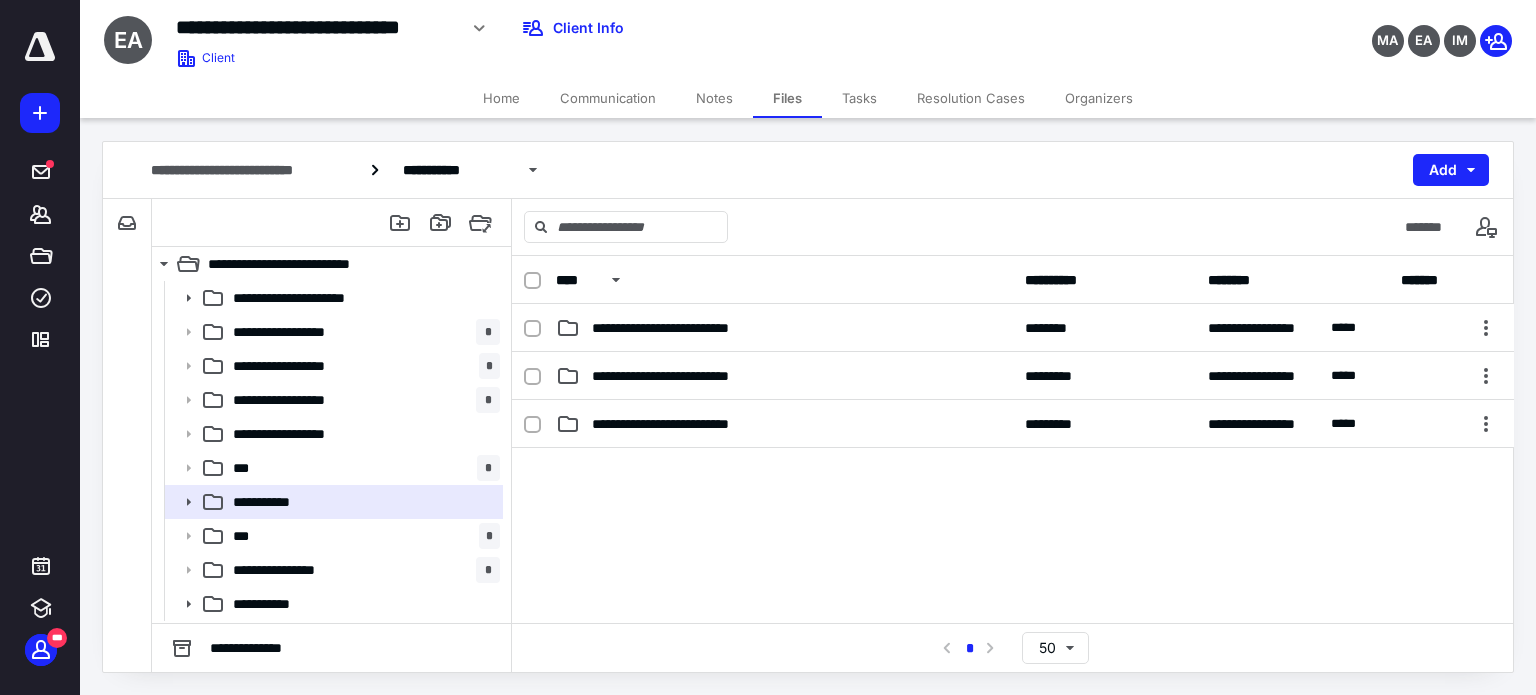 click on "**********" at bounding box center (1013, 424) 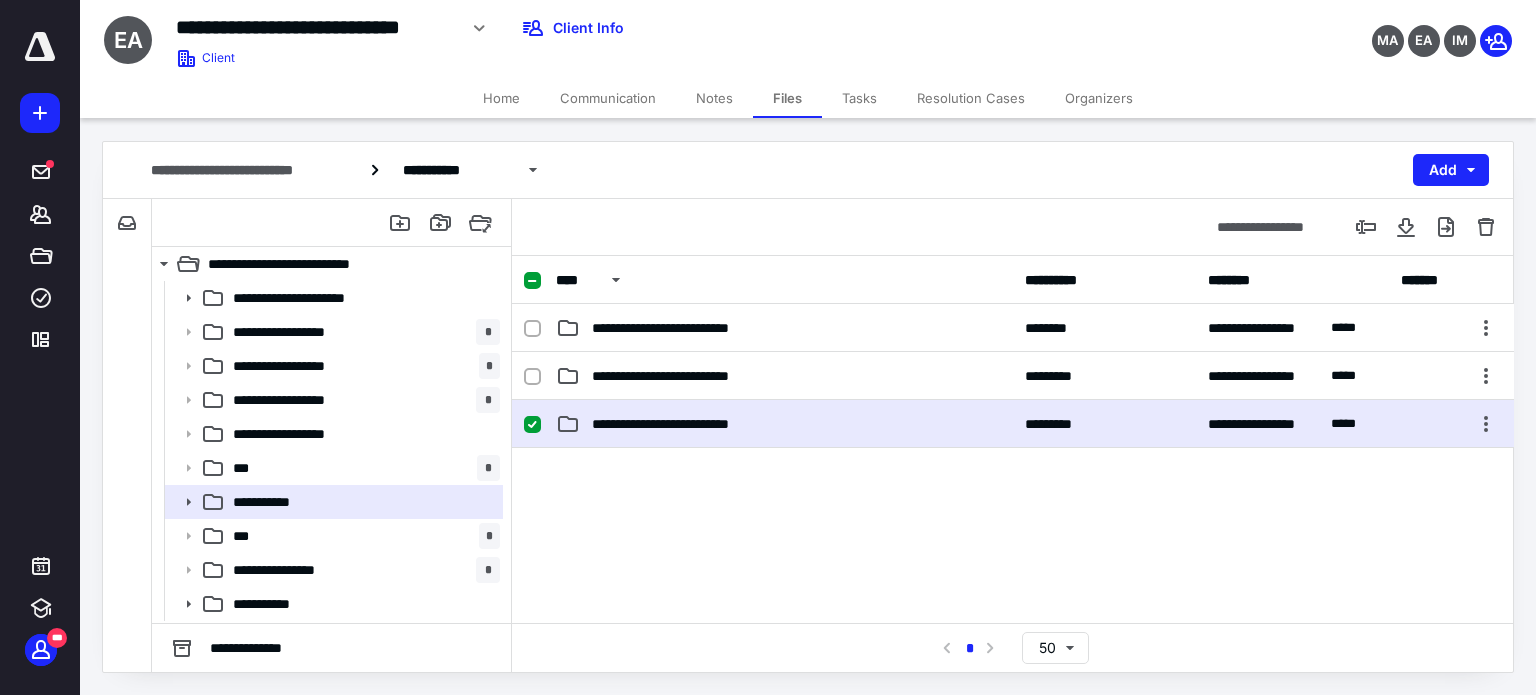 click on "**********" at bounding box center [1013, 424] 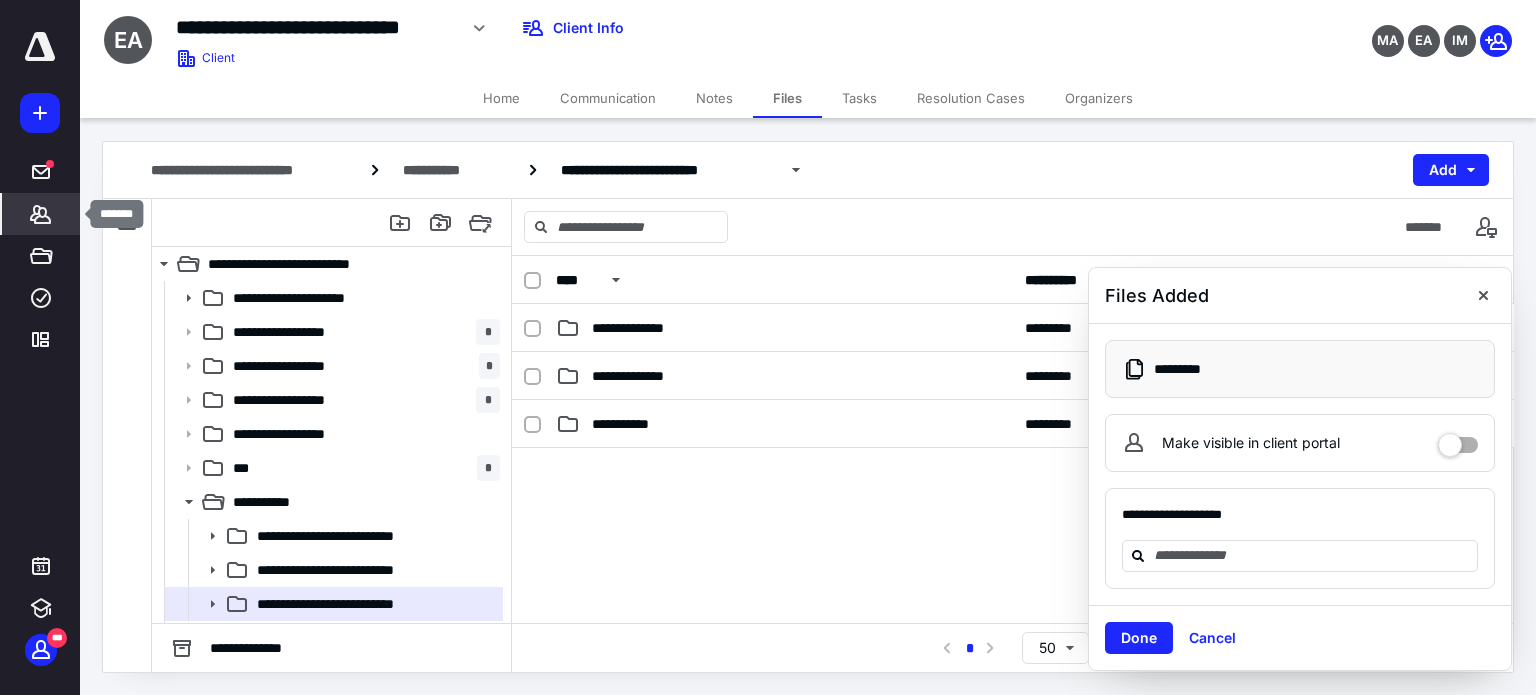 click 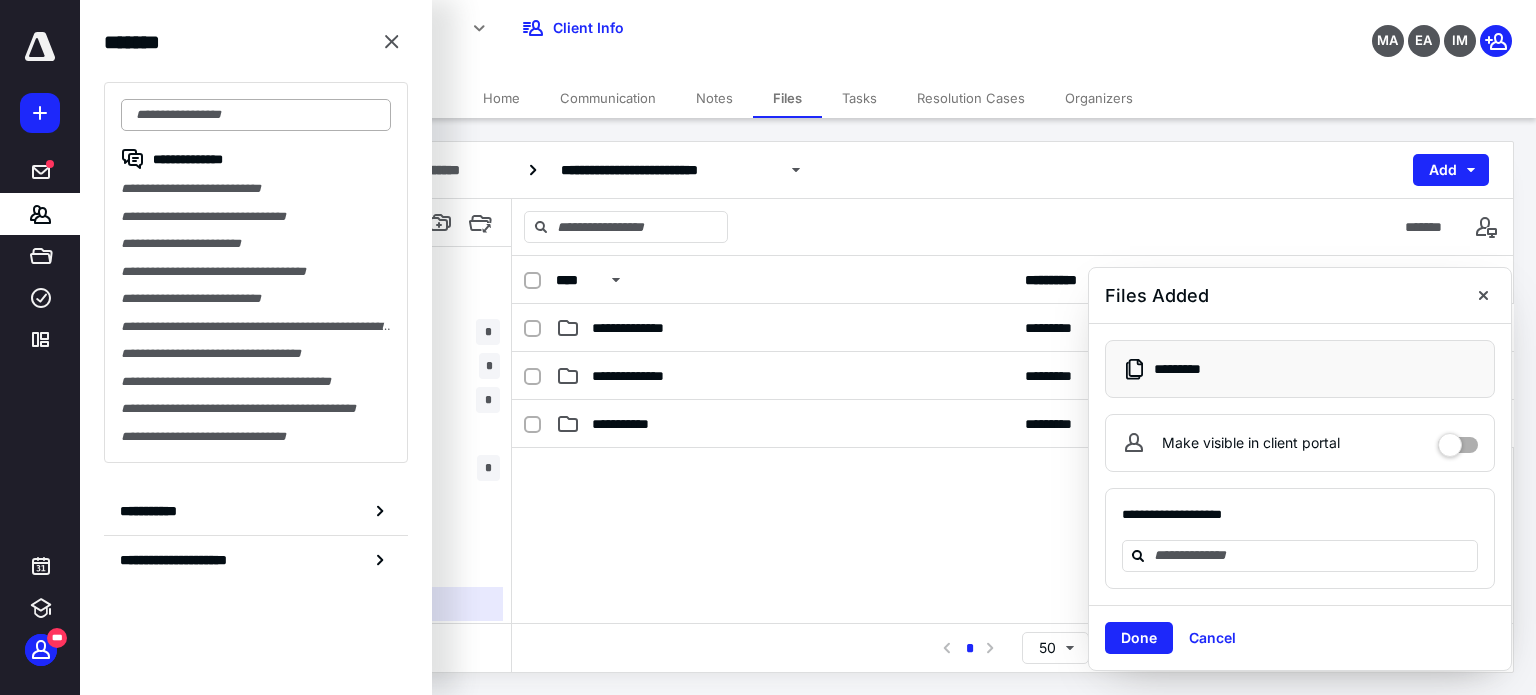 click at bounding box center [256, 115] 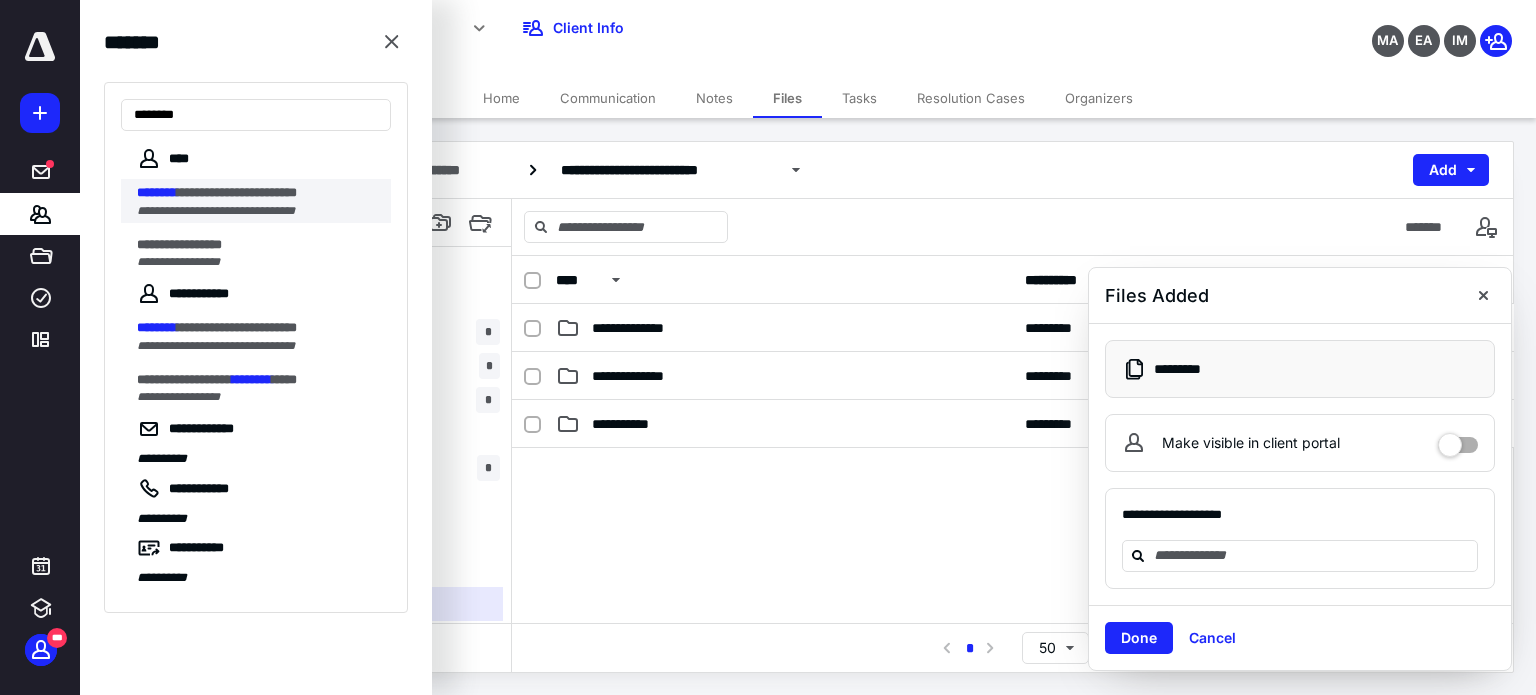 type on "********" 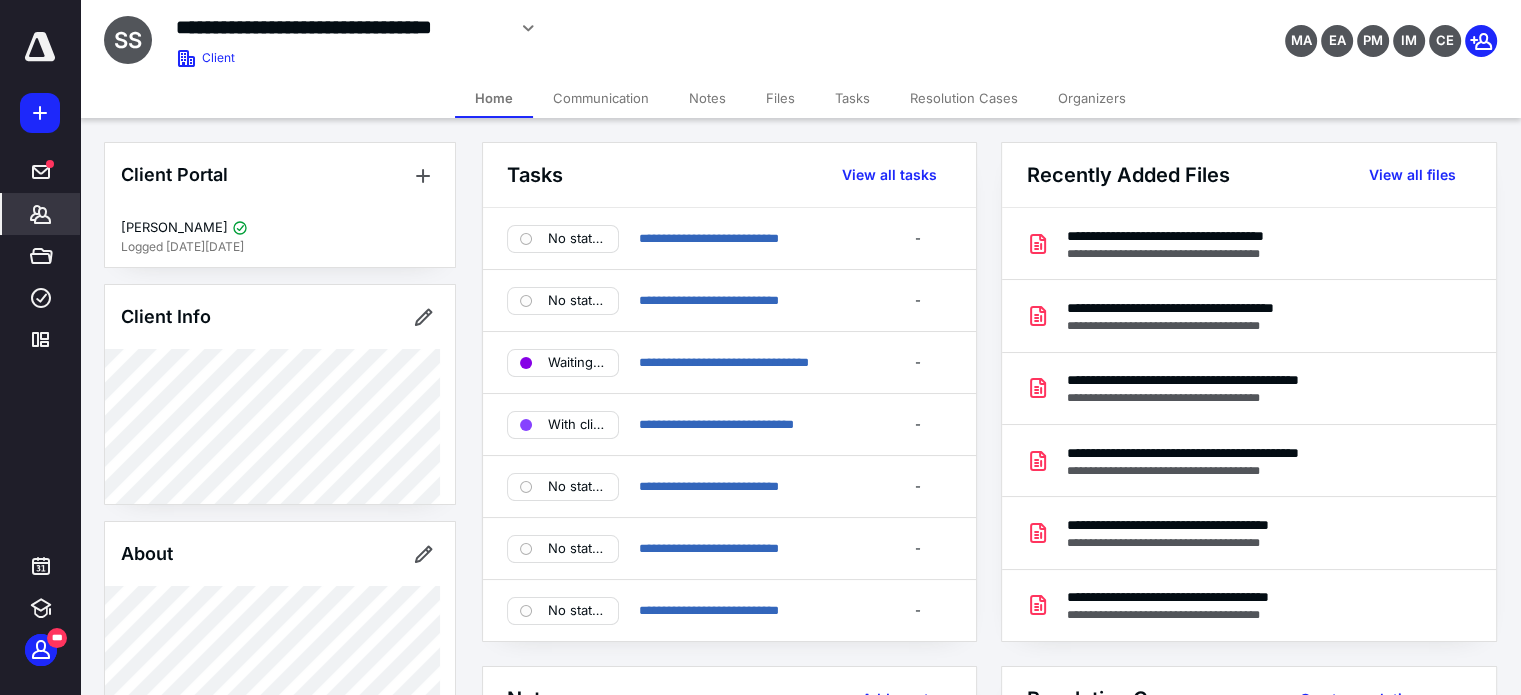 click on "Files" at bounding box center (780, 98) 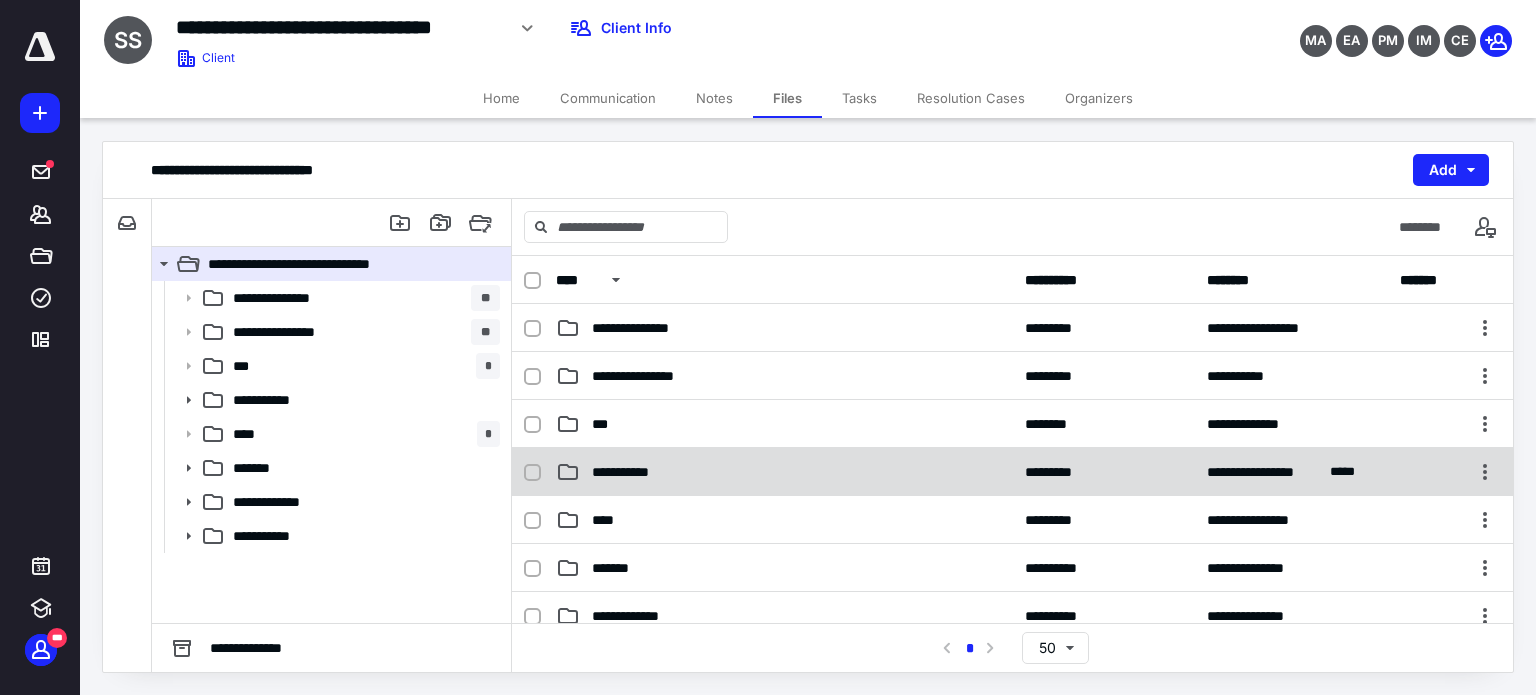 click on "**********" at bounding box center [642, 472] 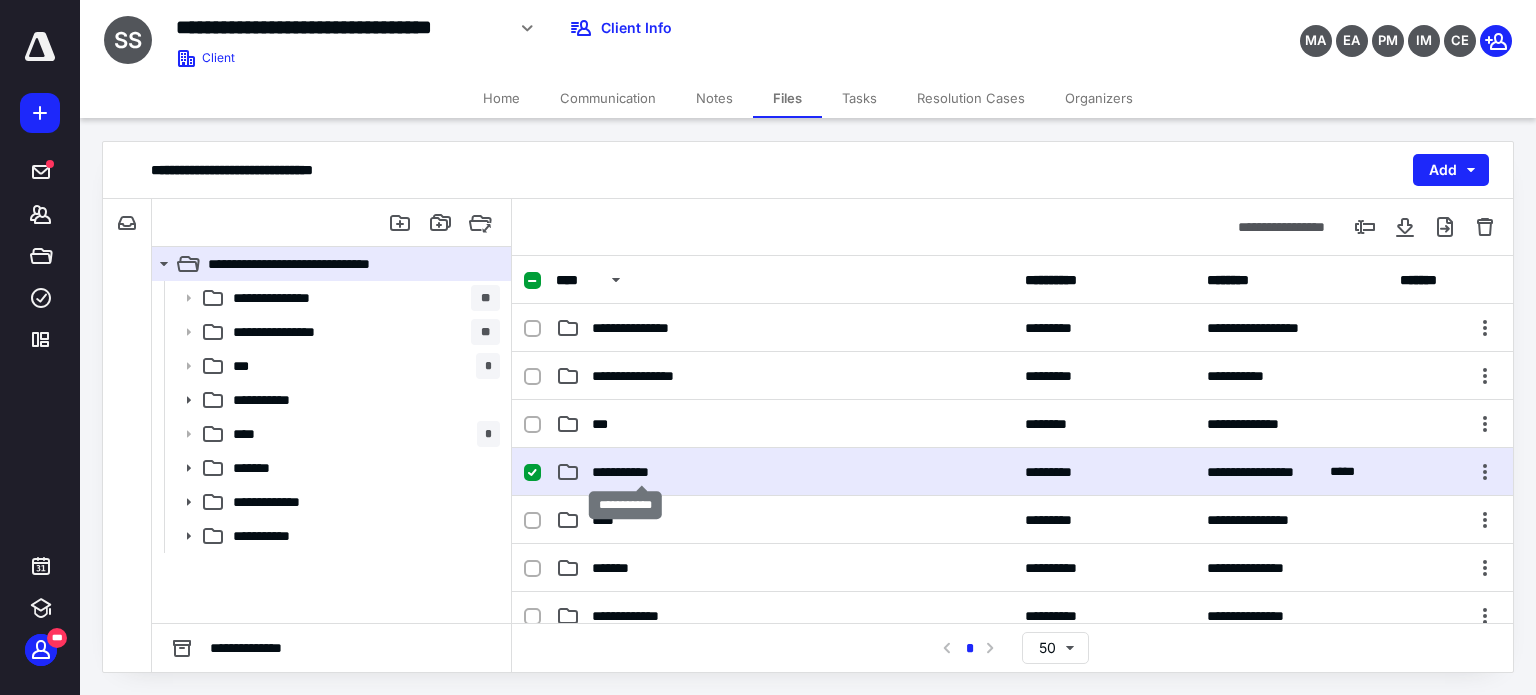 checkbox on "true" 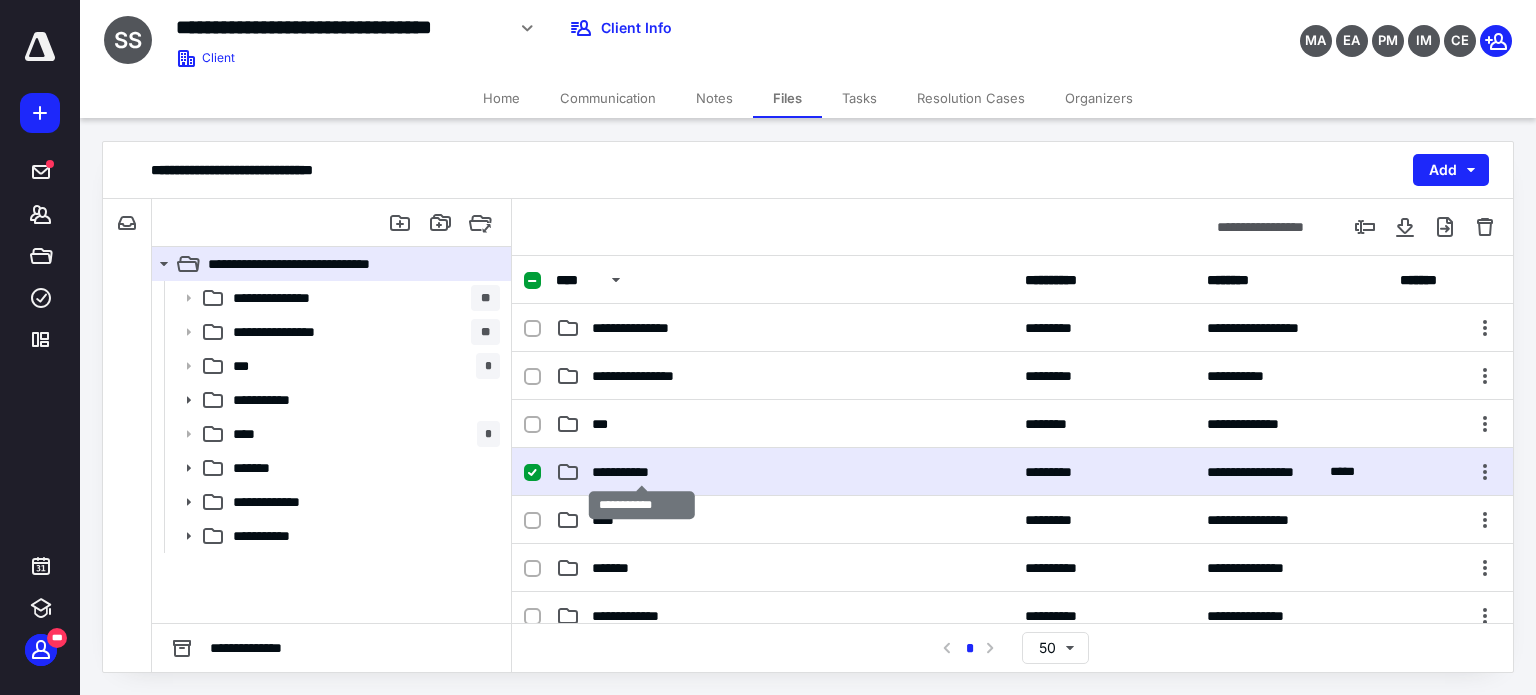 click on "**********" at bounding box center (642, 472) 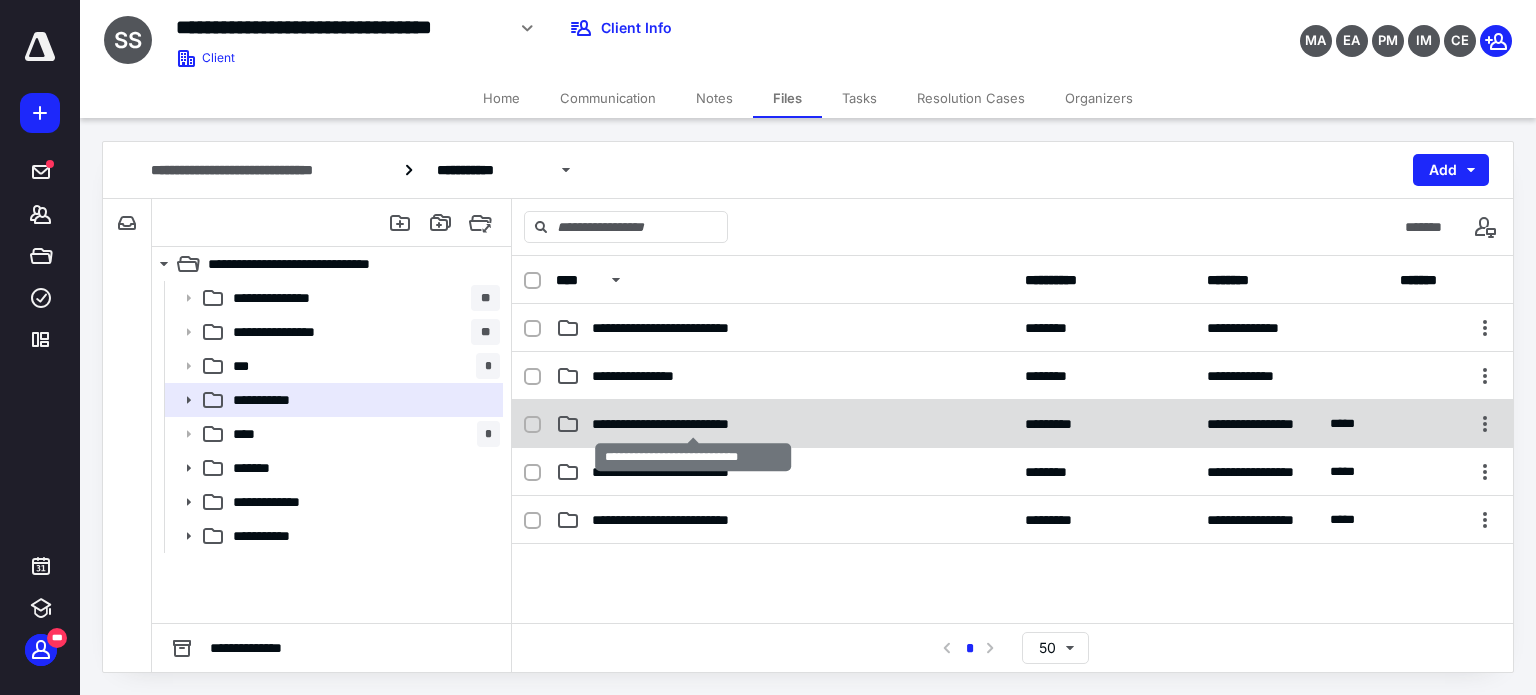 click on "**********" at bounding box center (693, 424) 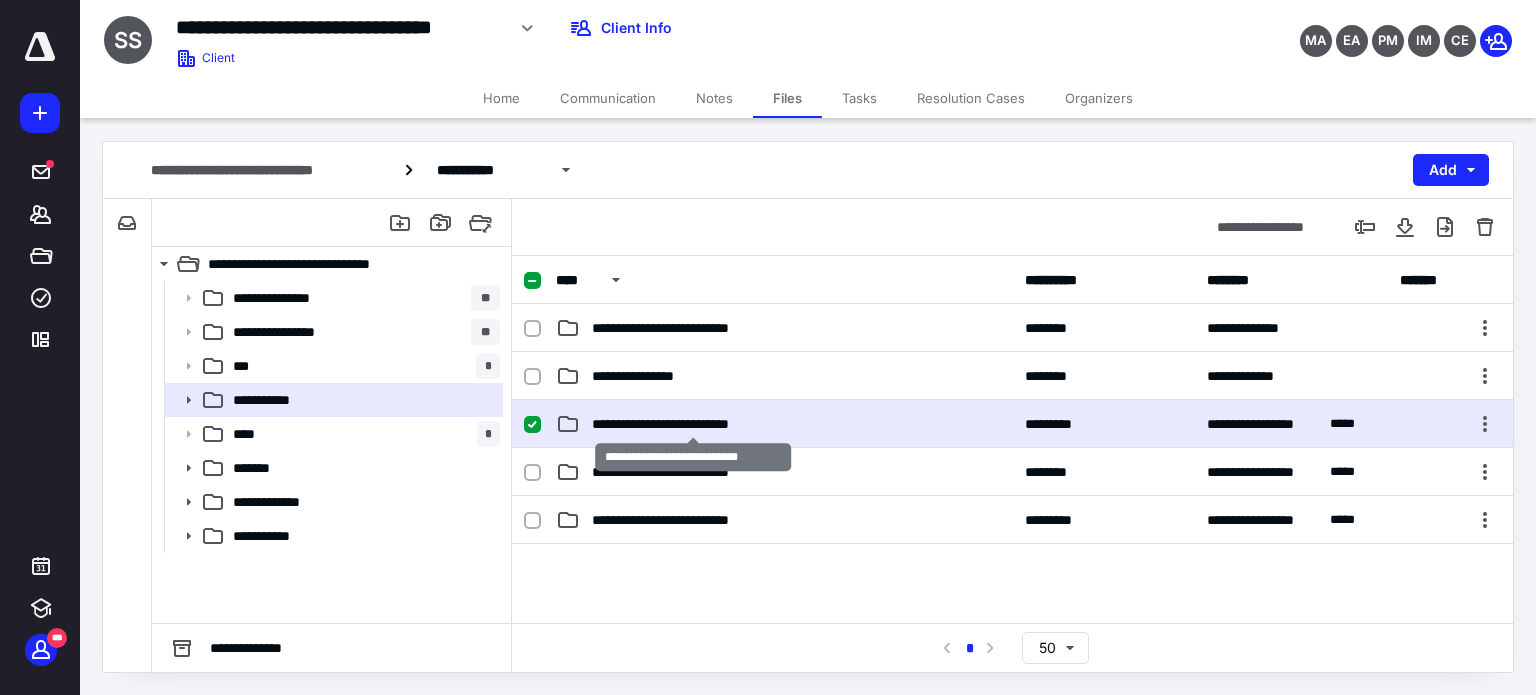 click on "**********" at bounding box center [693, 424] 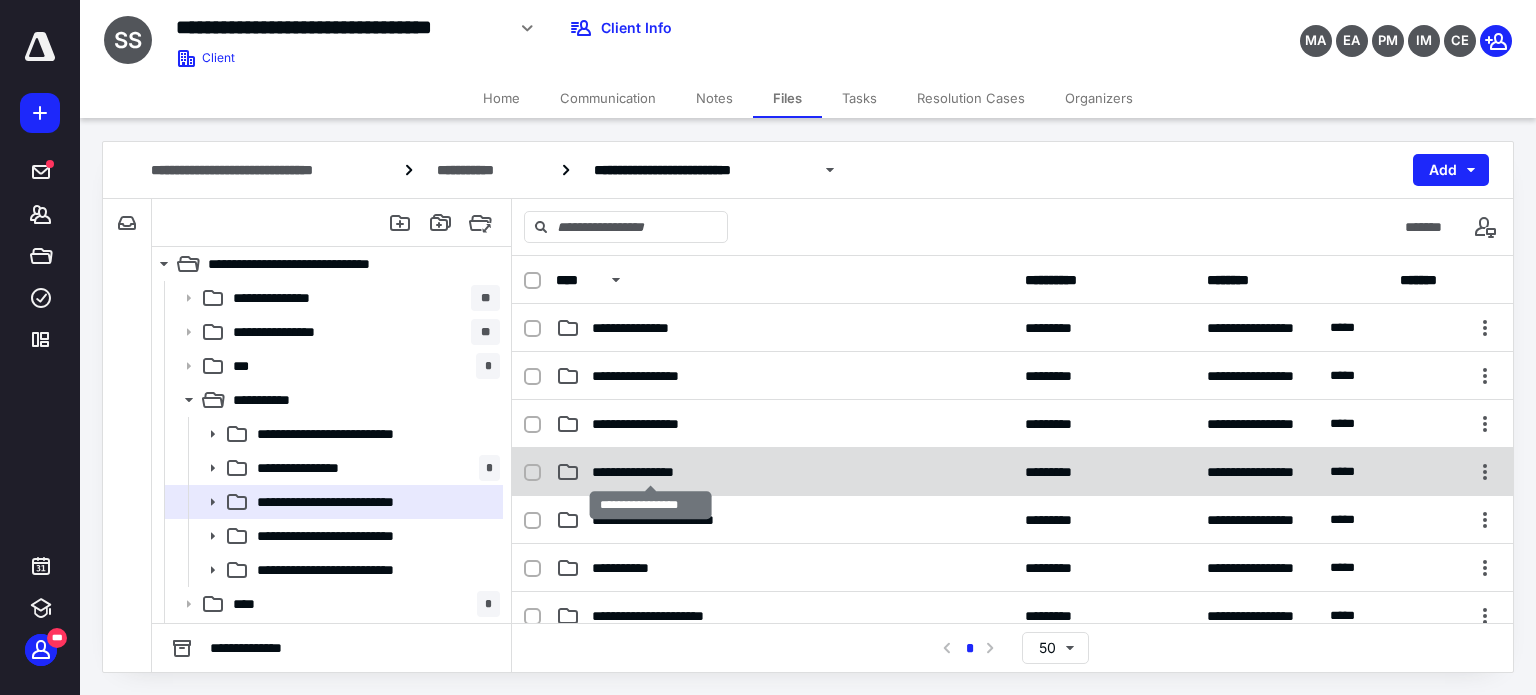 click on "**********" at bounding box center (651, 472) 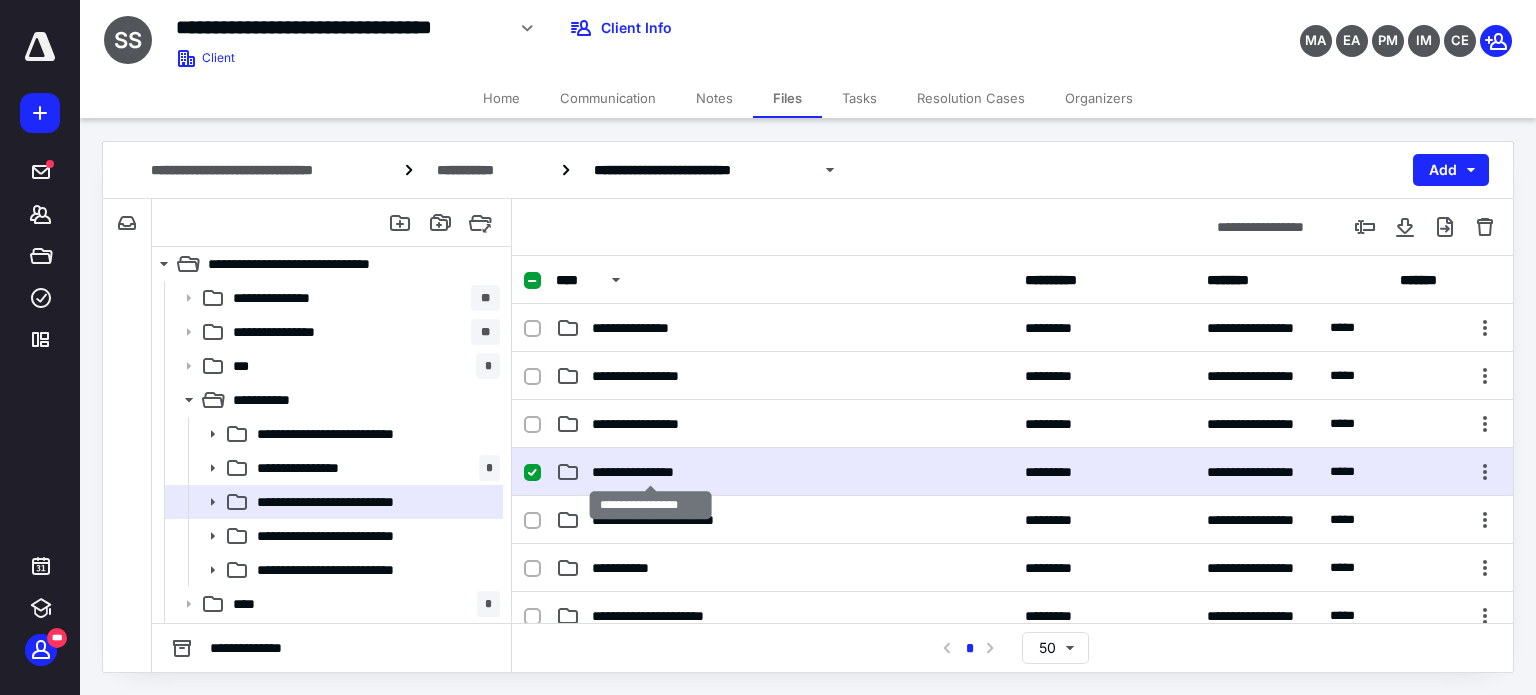 click on "**********" at bounding box center [651, 472] 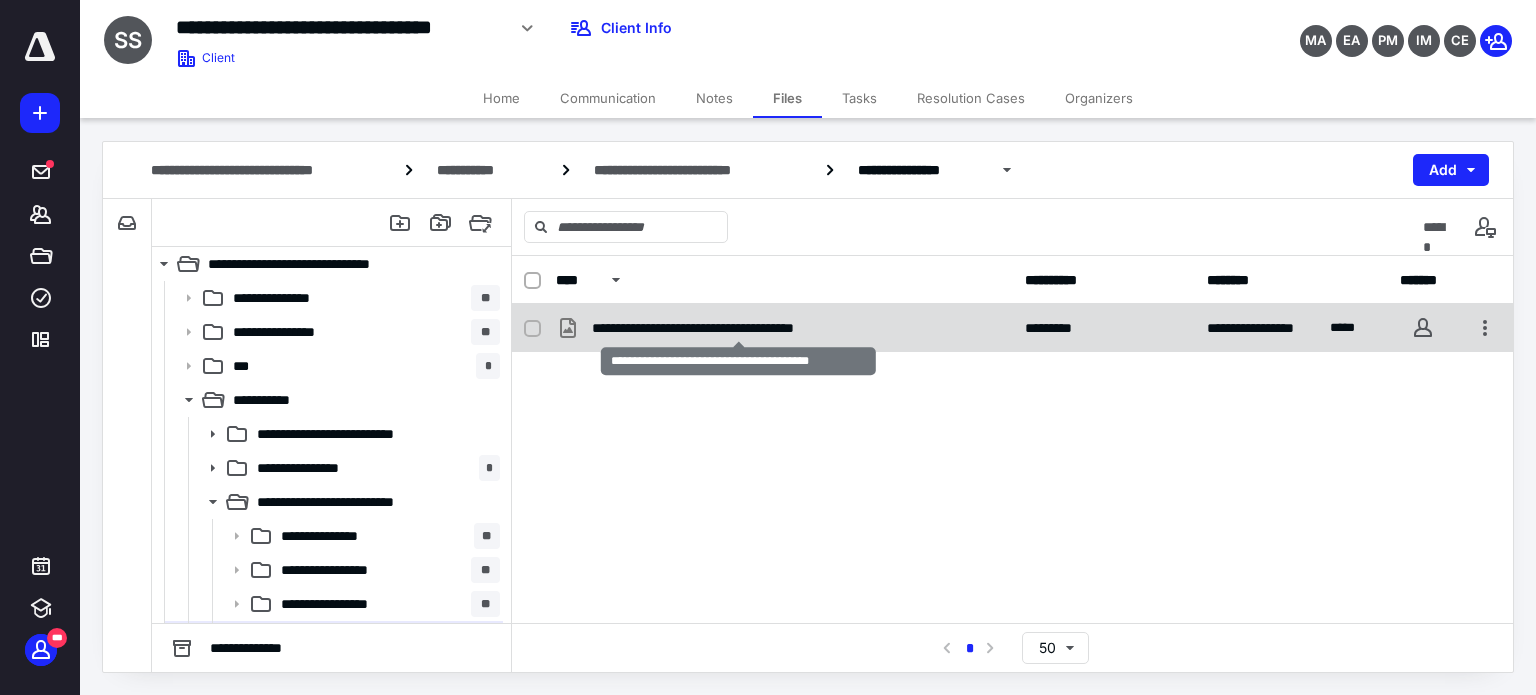 click on "**********" at bounding box center (739, 328) 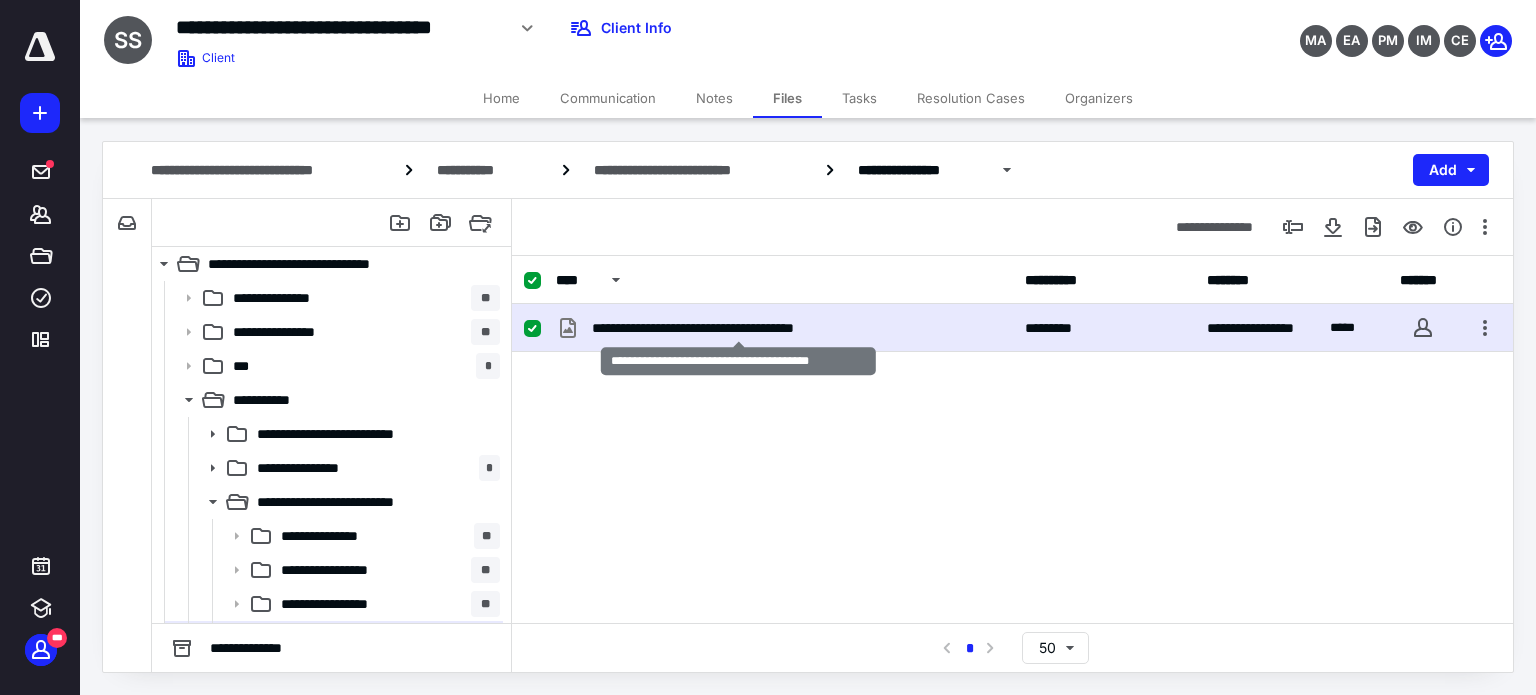 click on "**********" at bounding box center [739, 328] 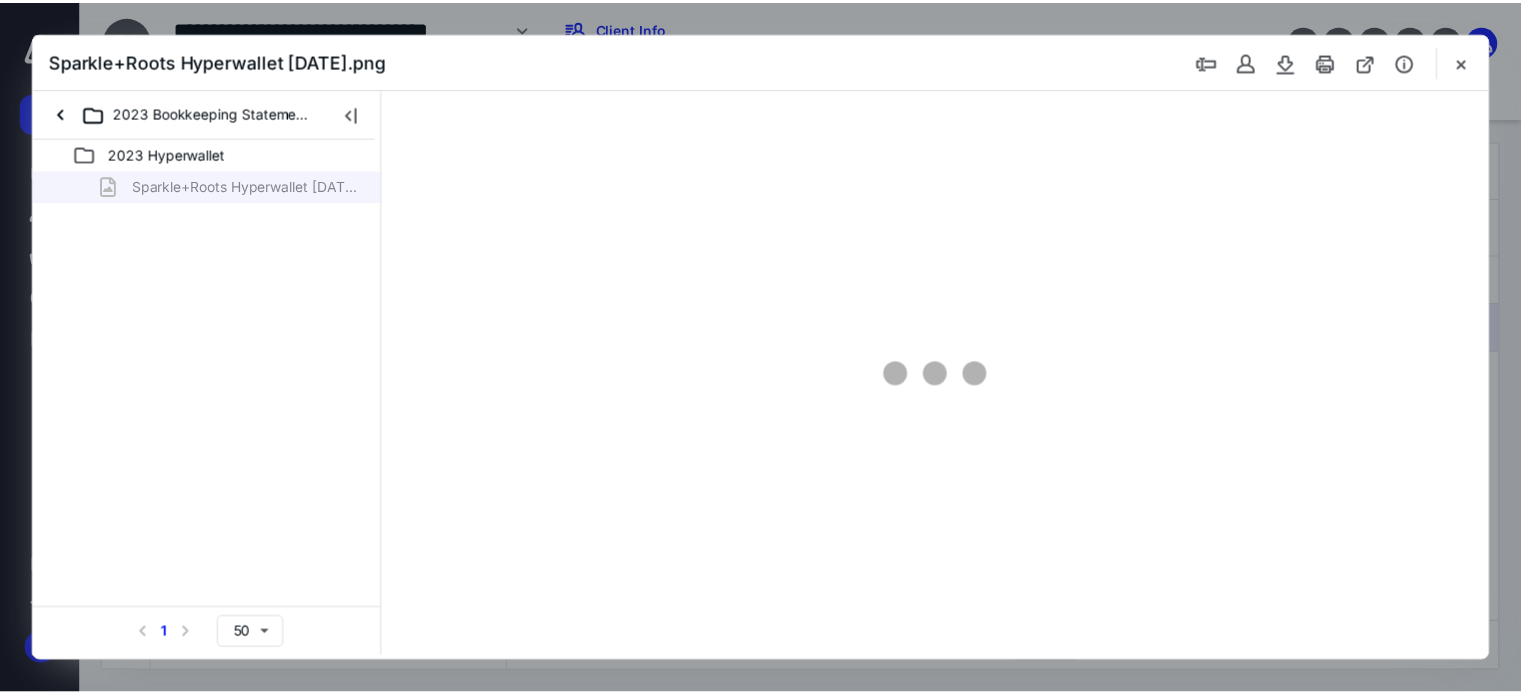 scroll, scrollTop: 0, scrollLeft: 0, axis: both 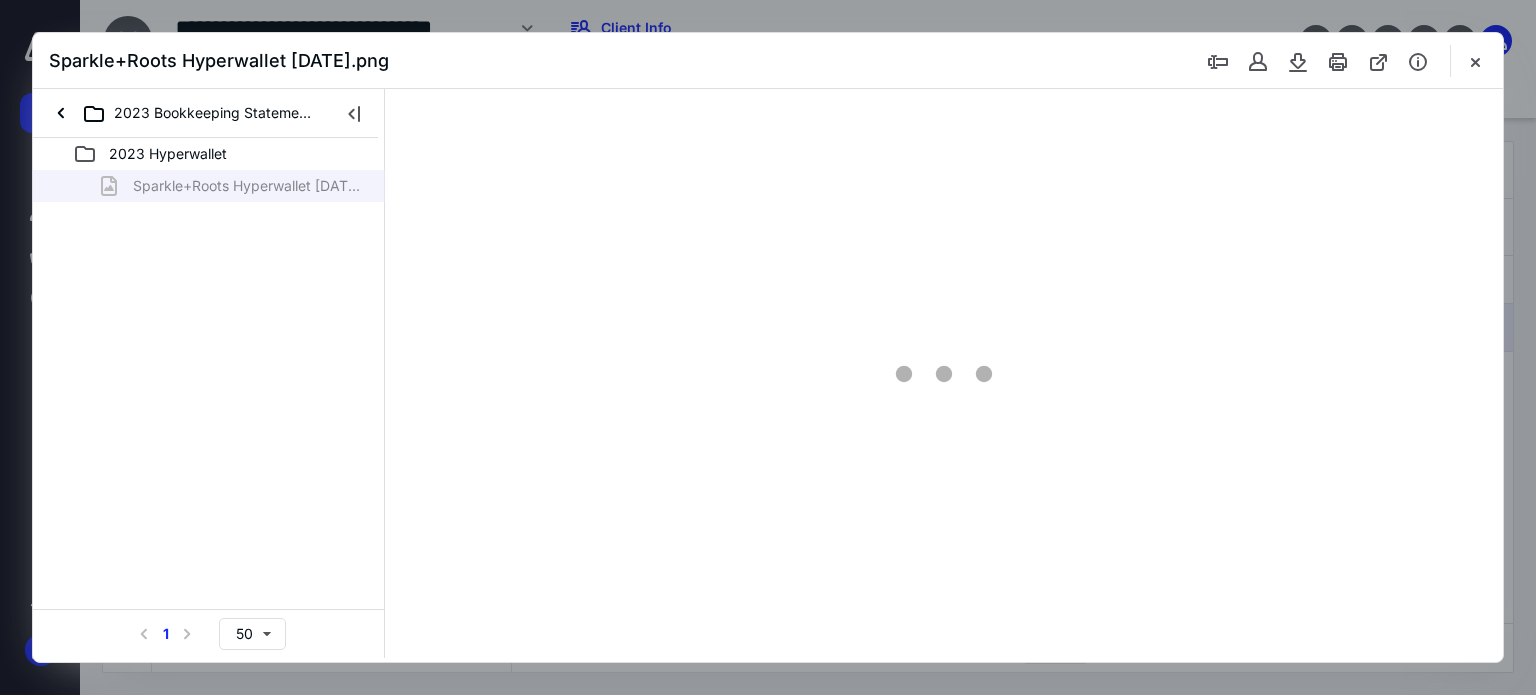 type on "164" 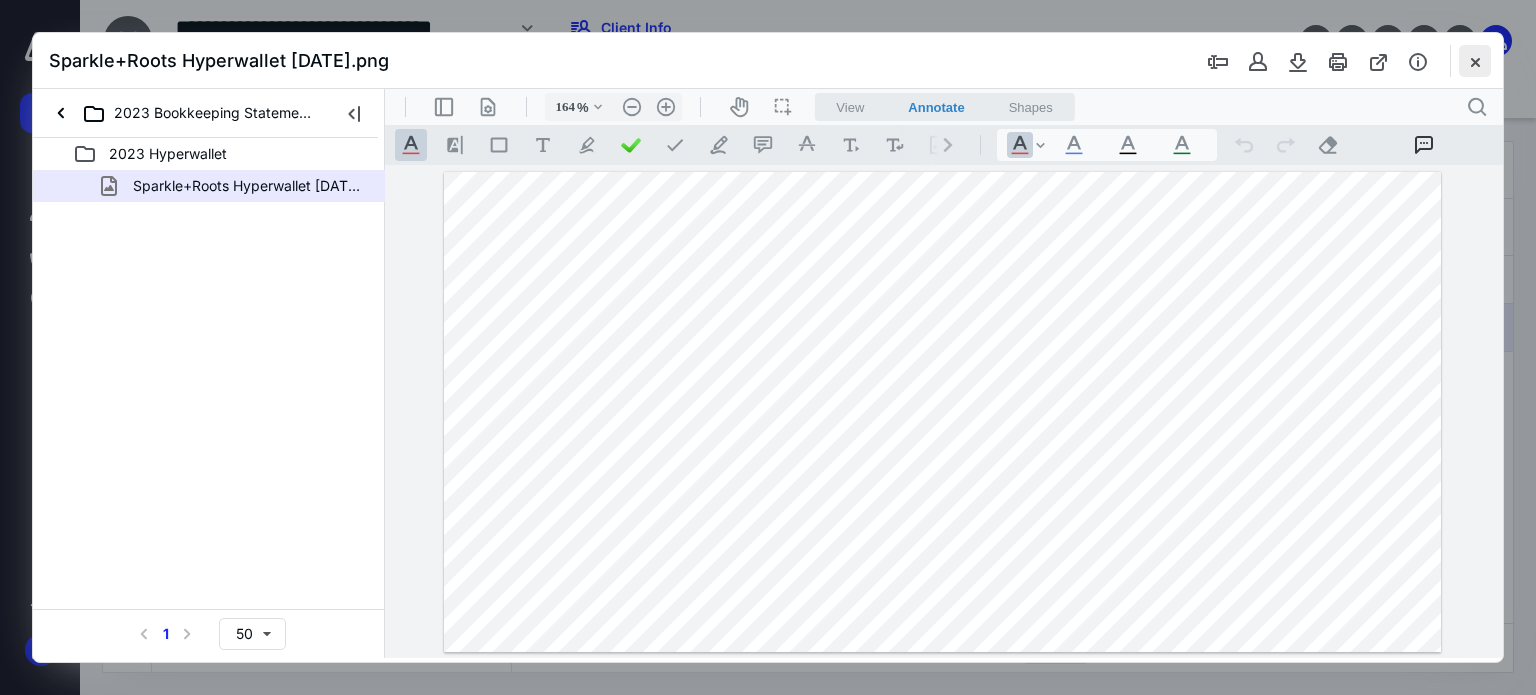 click at bounding box center (1475, 61) 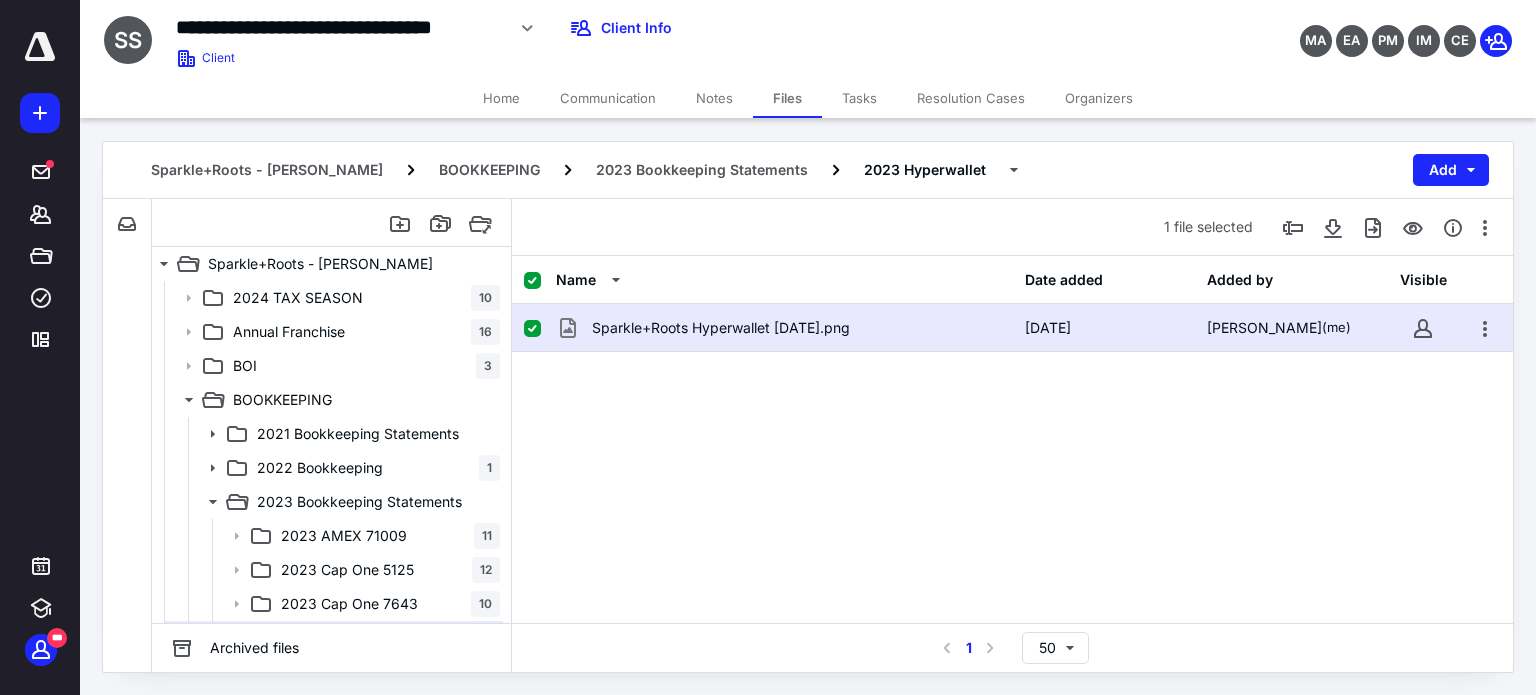 click at bounding box center (532, 281) 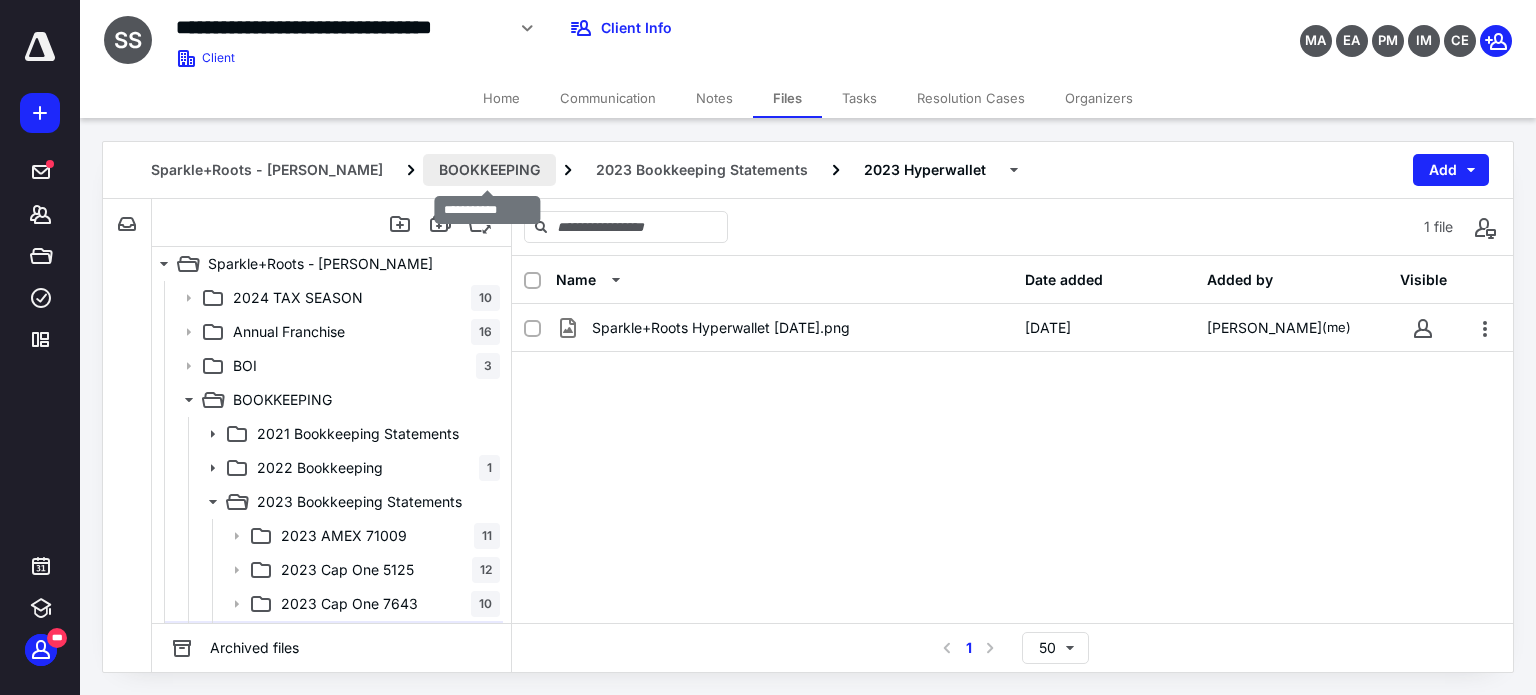 click on "BOOKKEEPING" at bounding box center (489, 170) 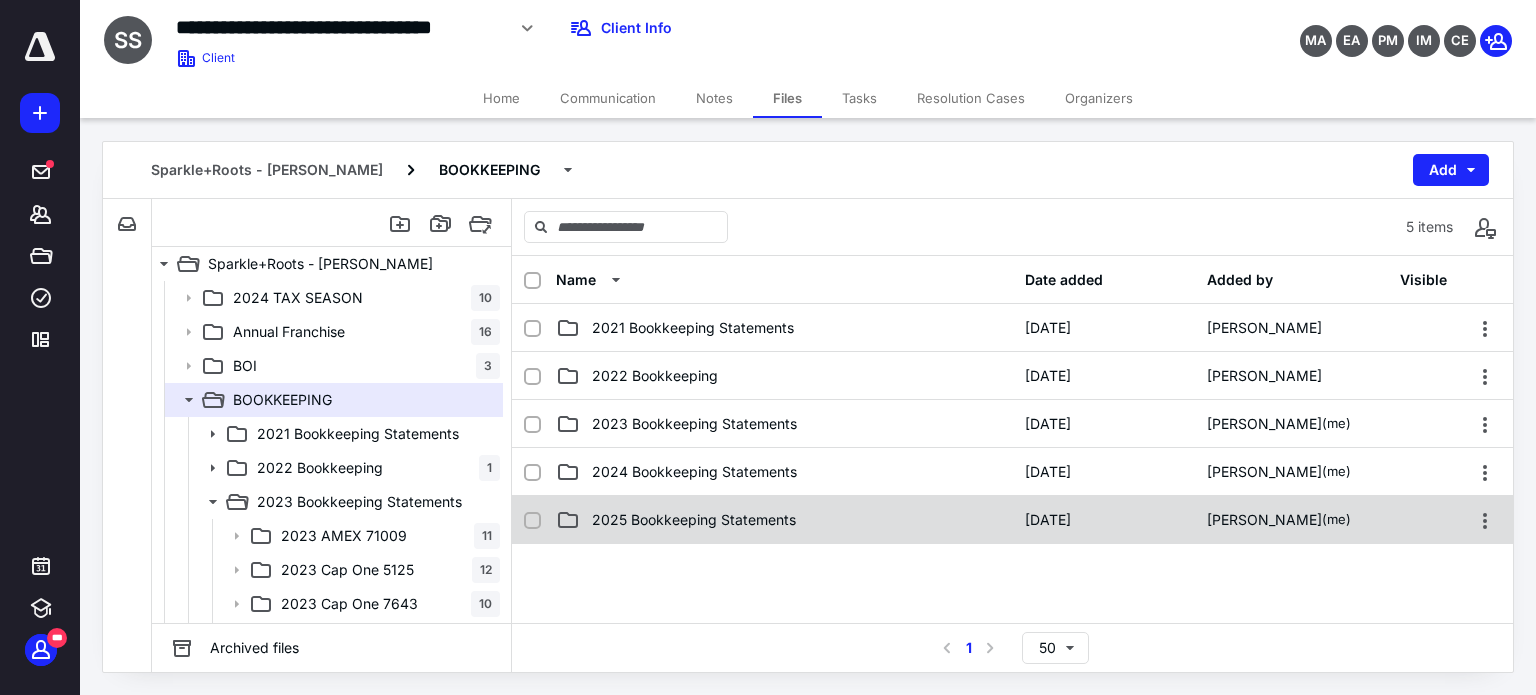 click on "2025 Bookkeeping Statements [DATE] [PERSON_NAME]   (me)" at bounding box center (1012, 520) 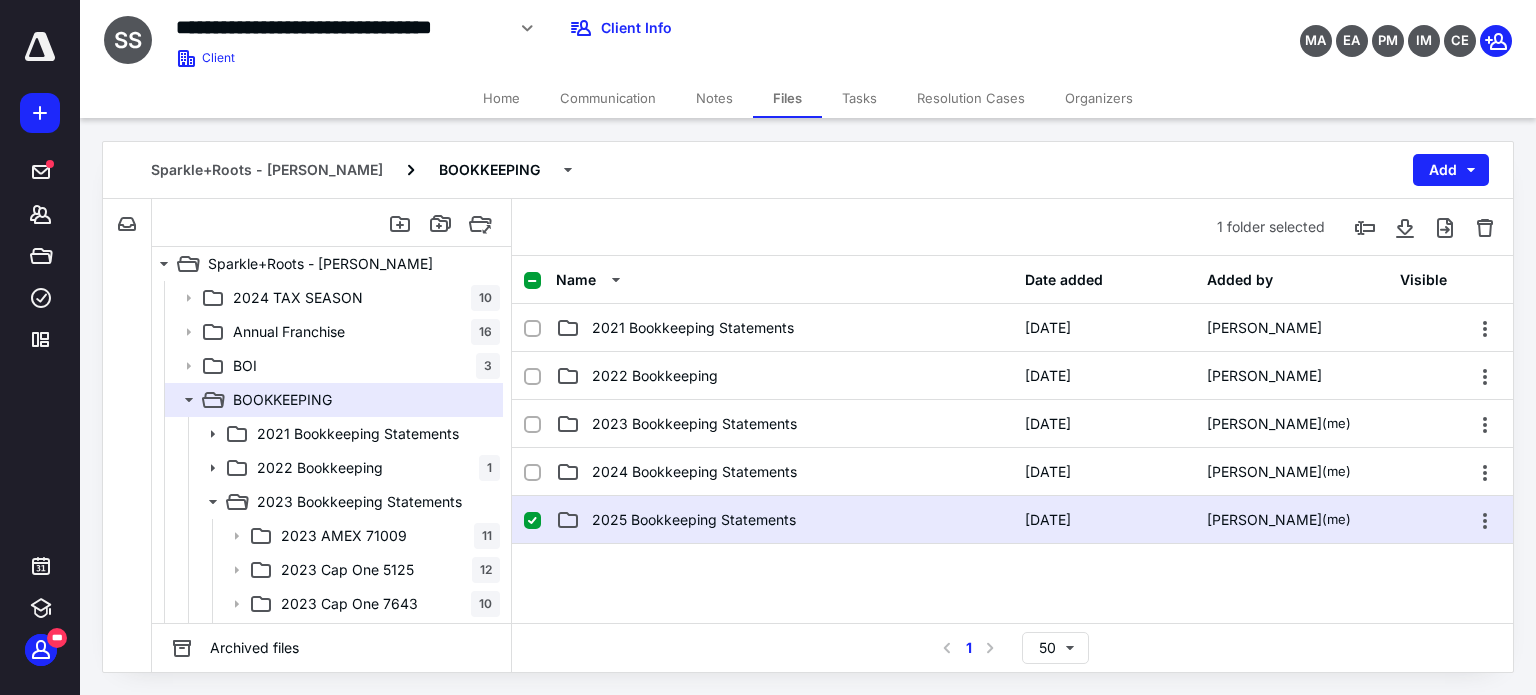 click on "2025 Bookkeeping Statements [DATE] [PERSON_NAME]   (me)" at bounding box center (1012, 520) 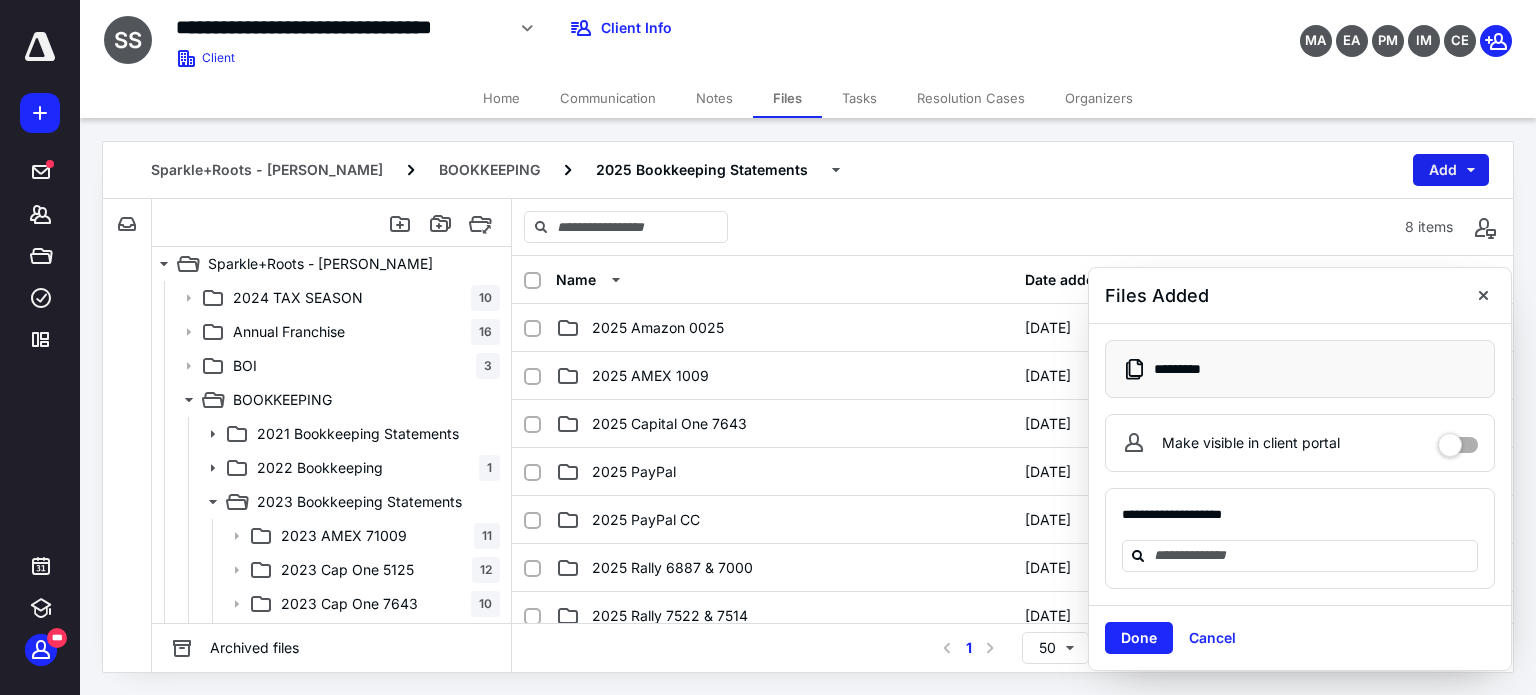 click on "Add" at bounding box center (1451, 170) 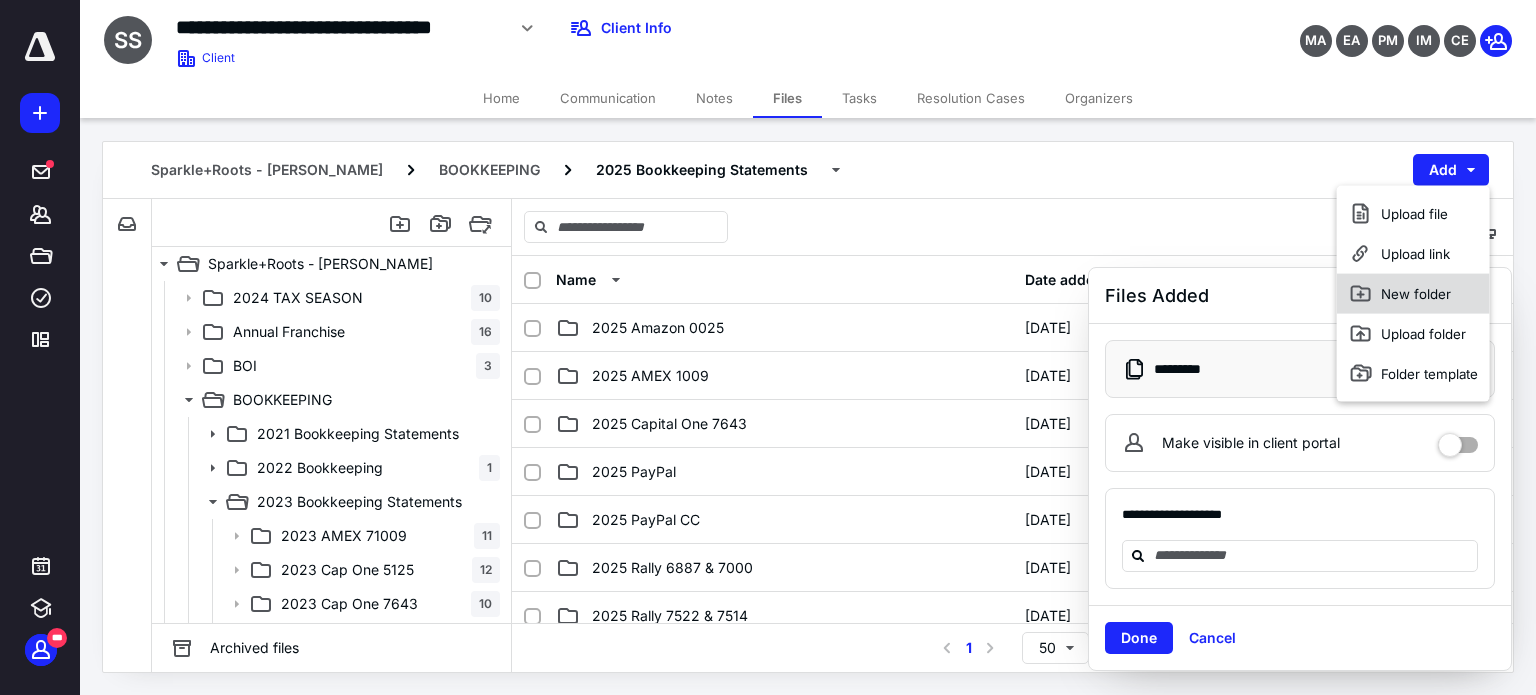 click on "New folder" at bounding box center [1413, 294] 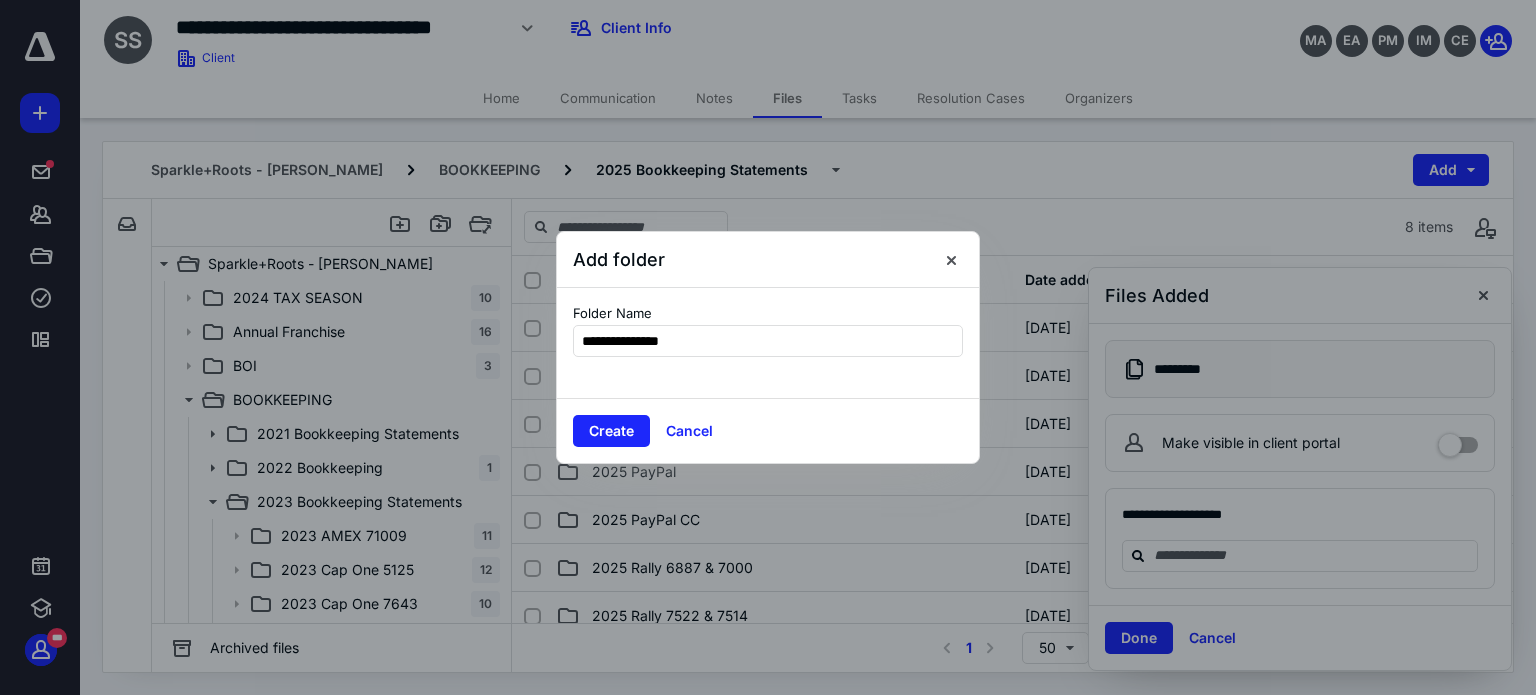 type on "**********" 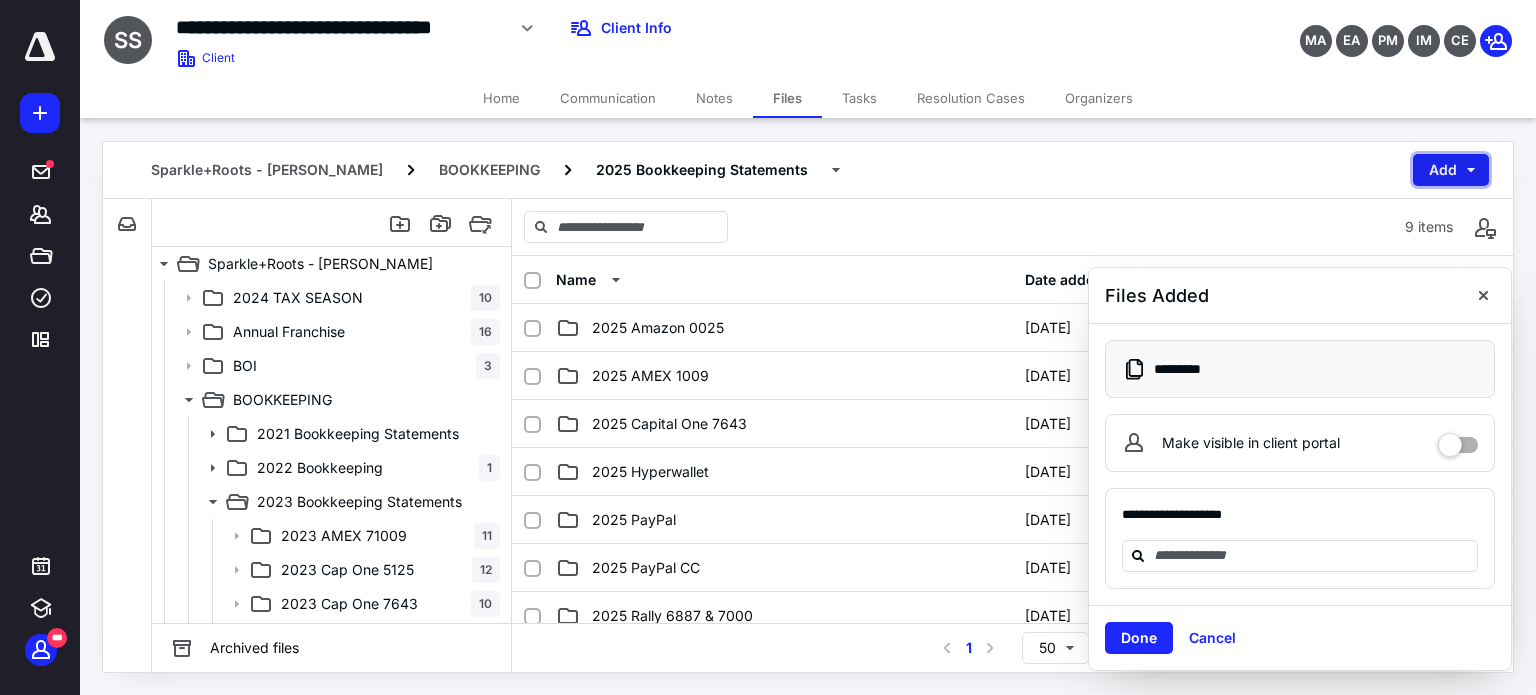 click on "Add" at bounding box center (1451, 170) 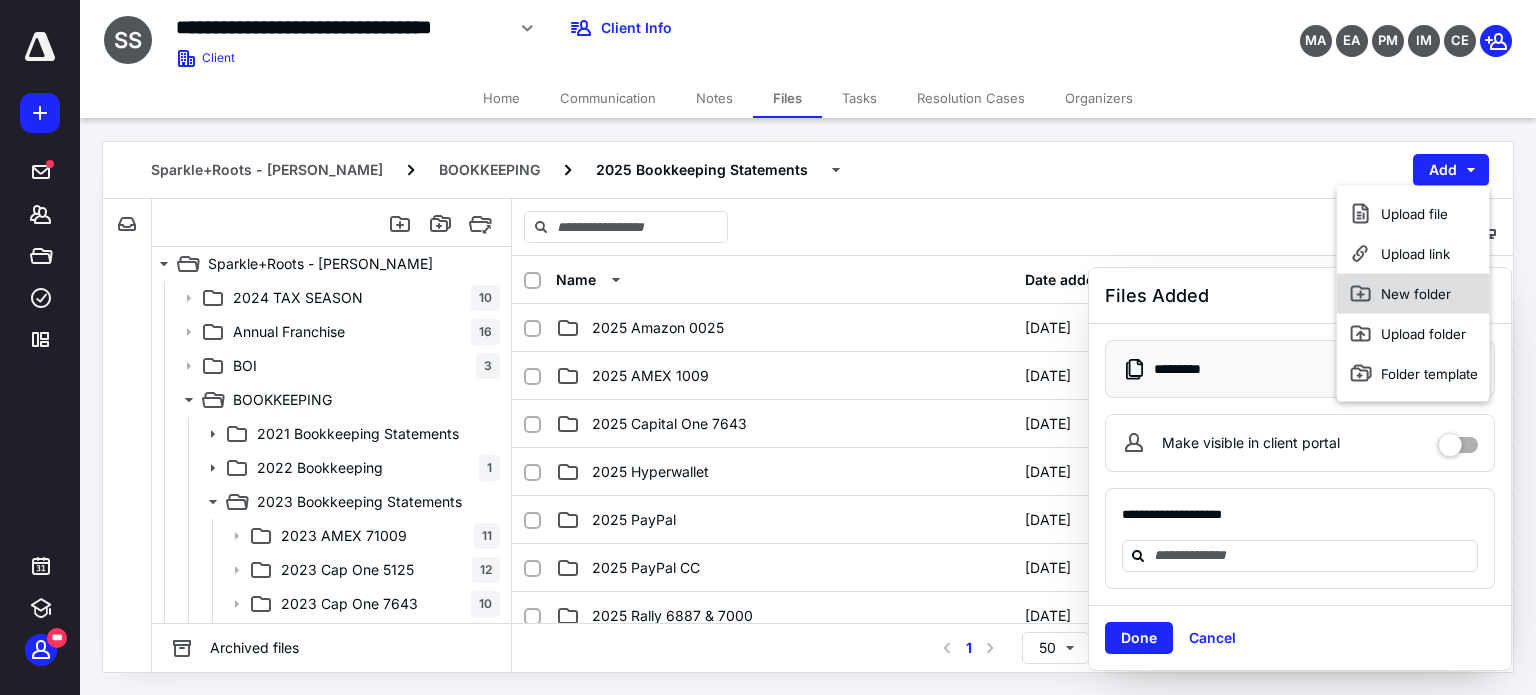 click on "New folder" at bounding box center [1413, 294] 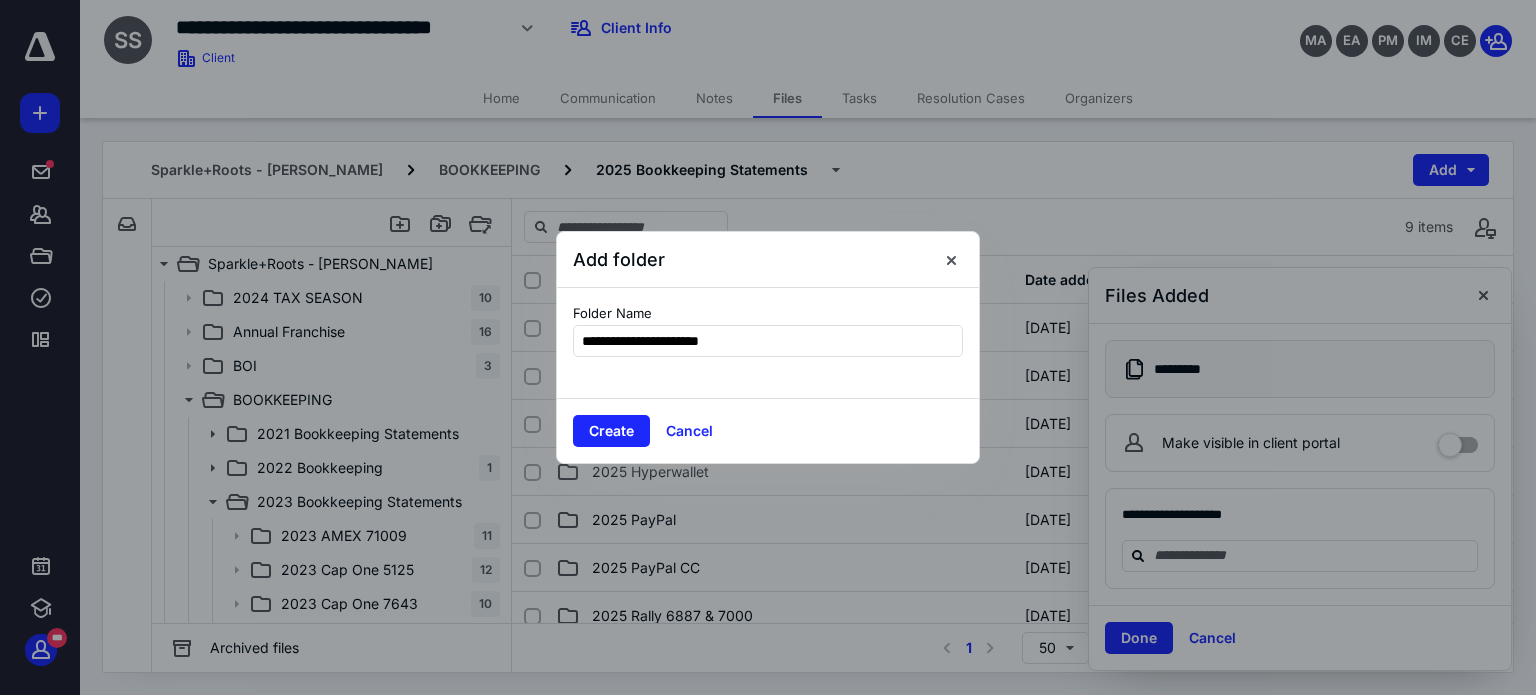 type on "**********" 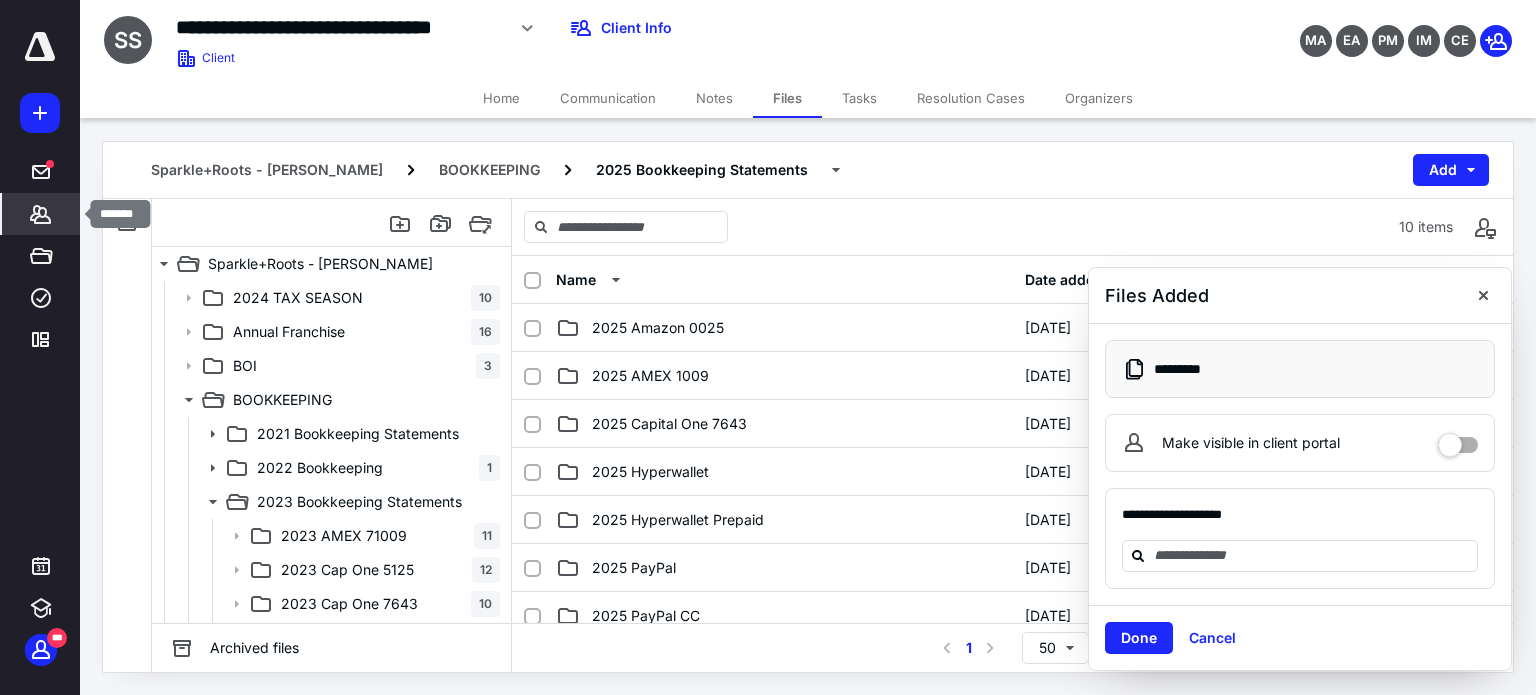 click on "*******" at bounding box center (41, 214) 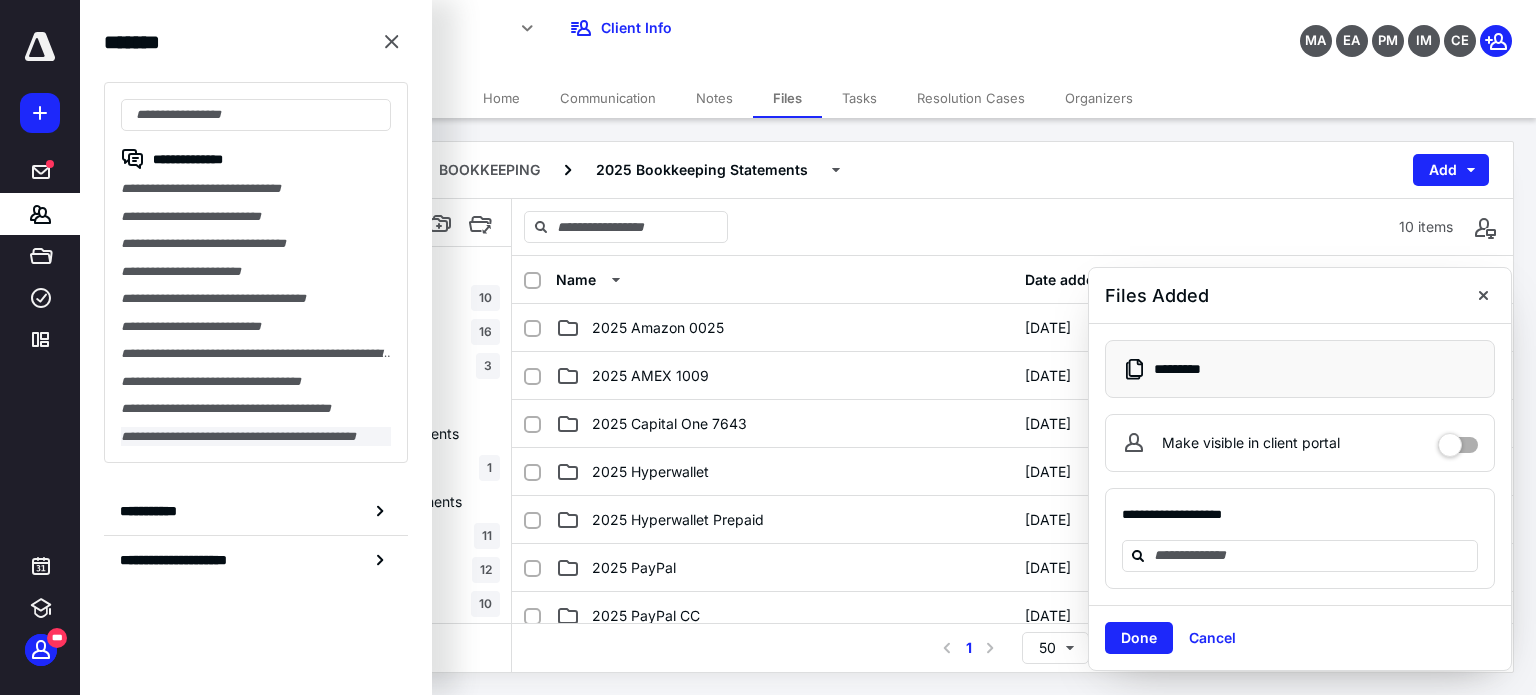 click on "**********" at bounding box center (256, 437) 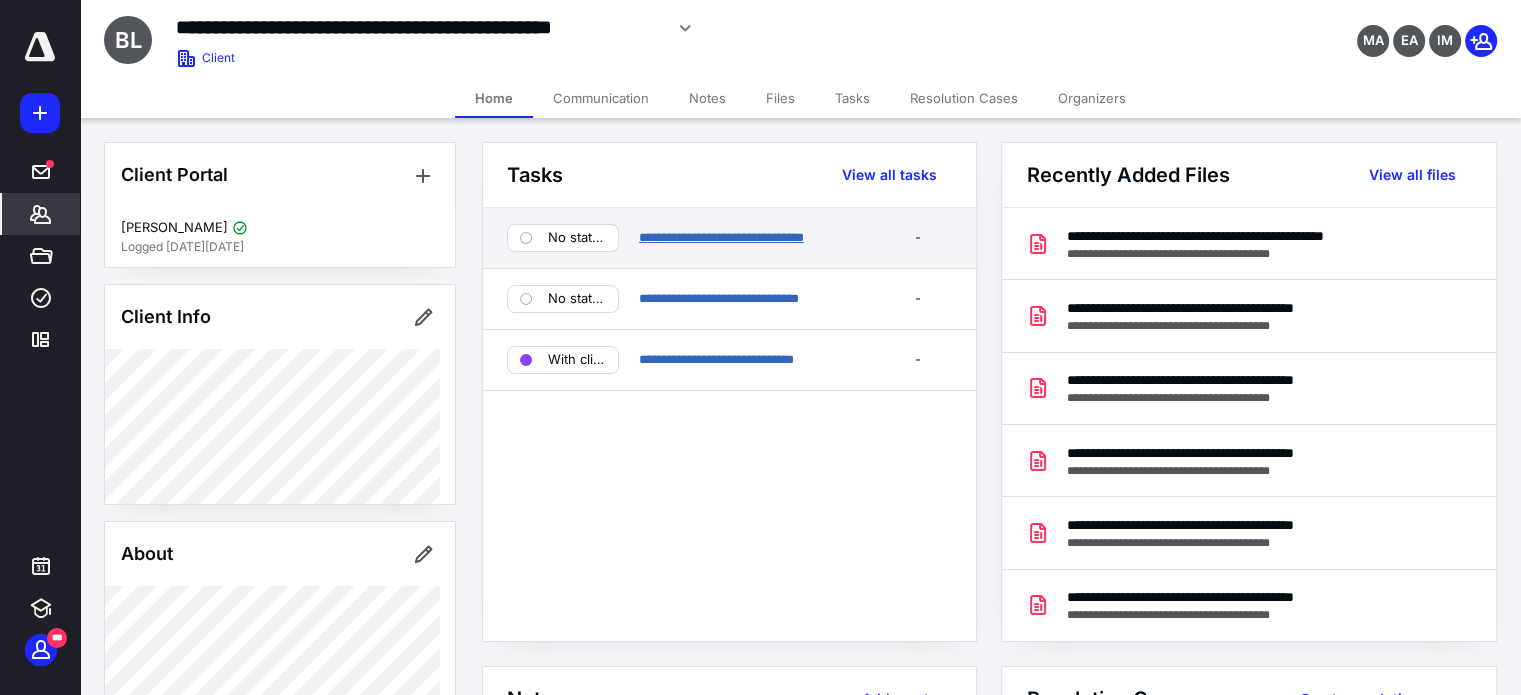 click on "**********" at bounding box center (721, 237) 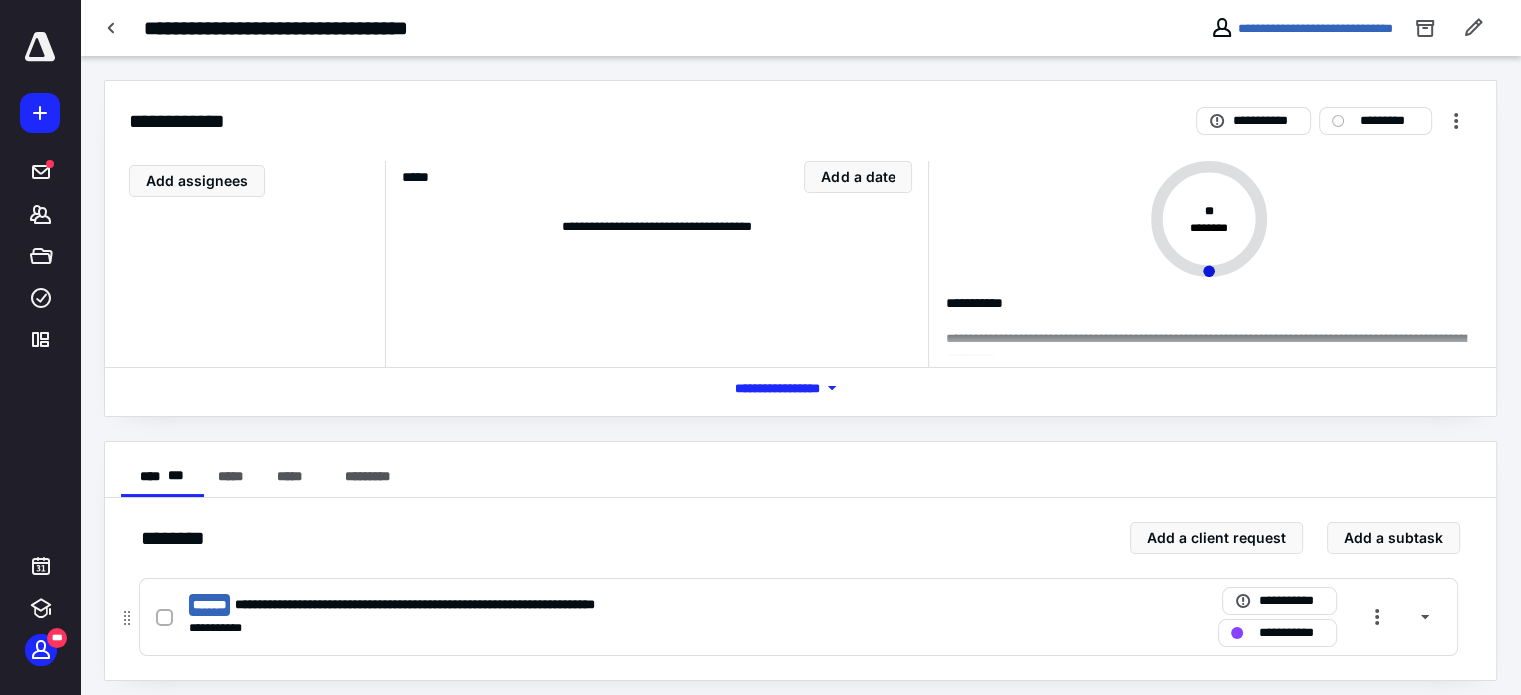 click on "**********" at bounding box center (467, 605) 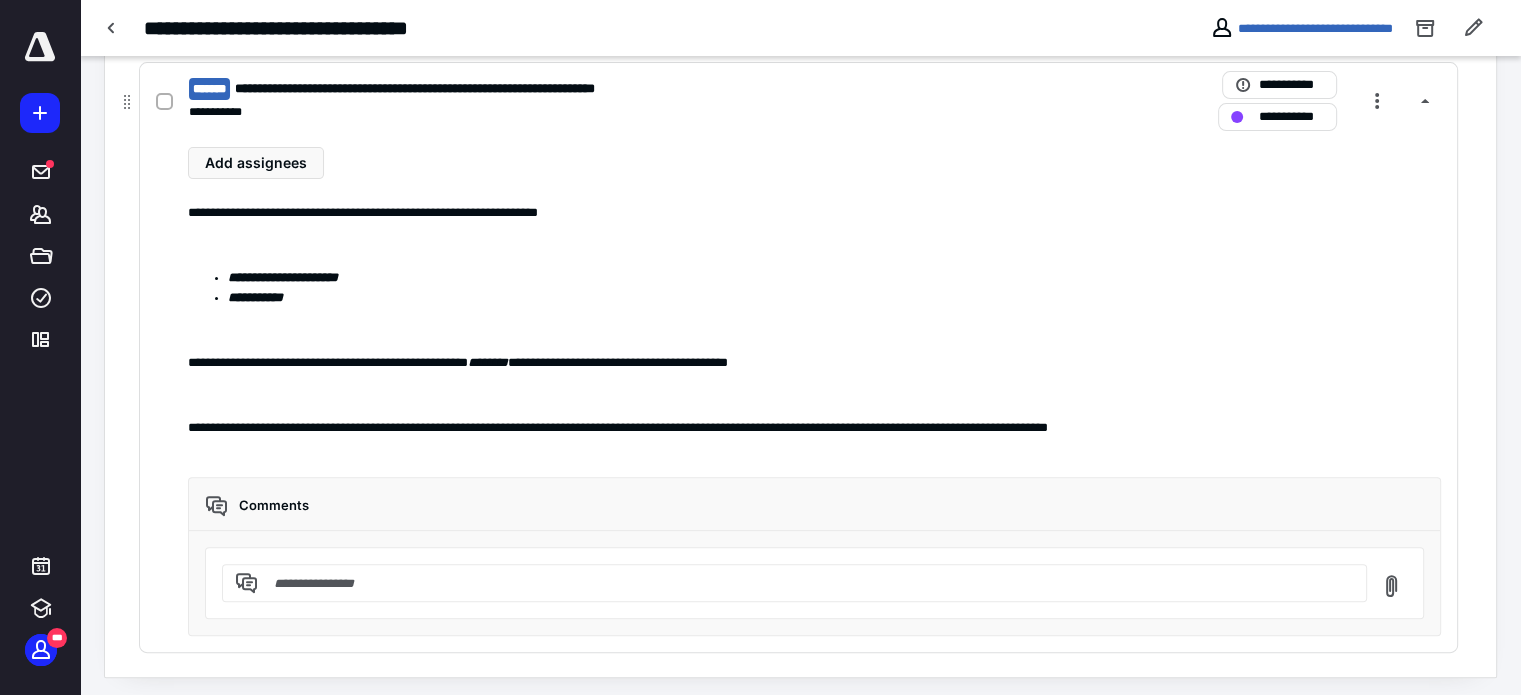scroll, scrollTop: 520, scrollLeft: 0, axis: vertical 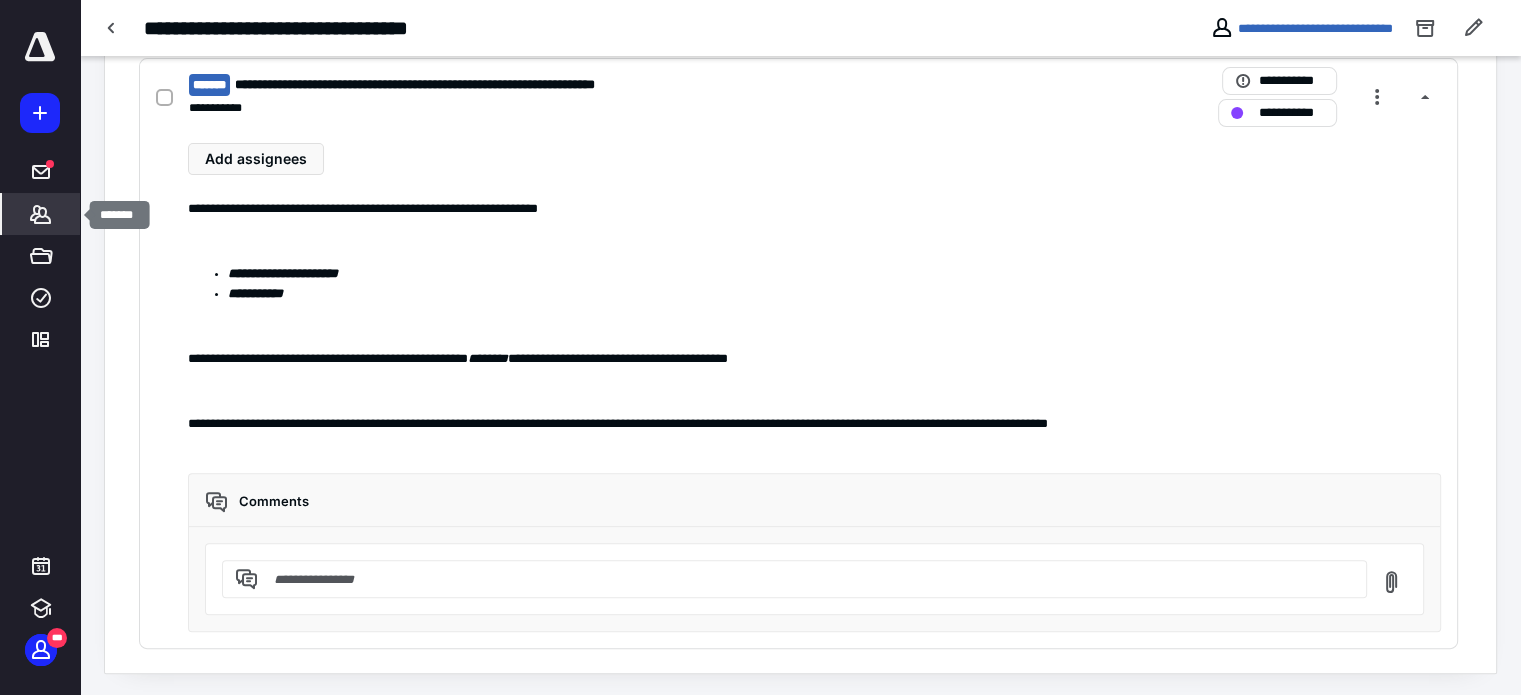 click 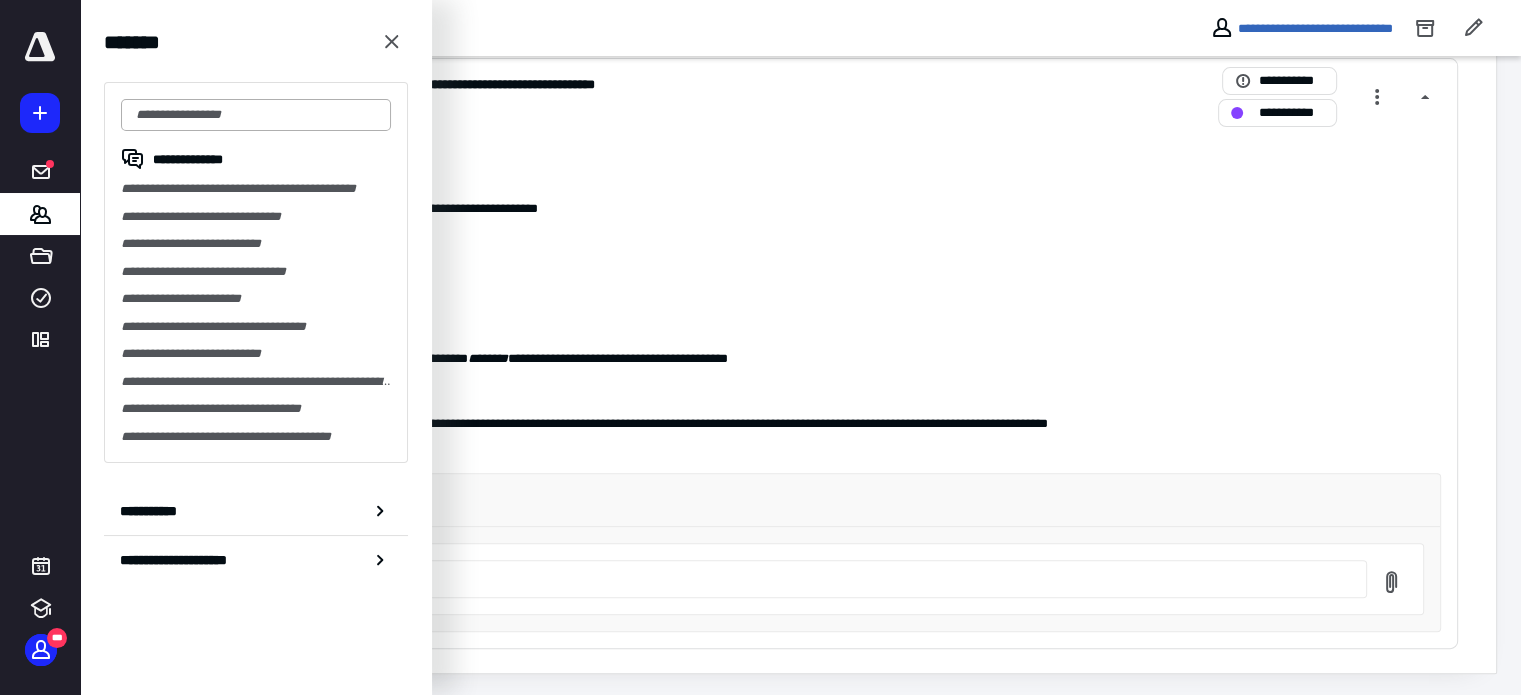 click at bounding box center [256, 115] 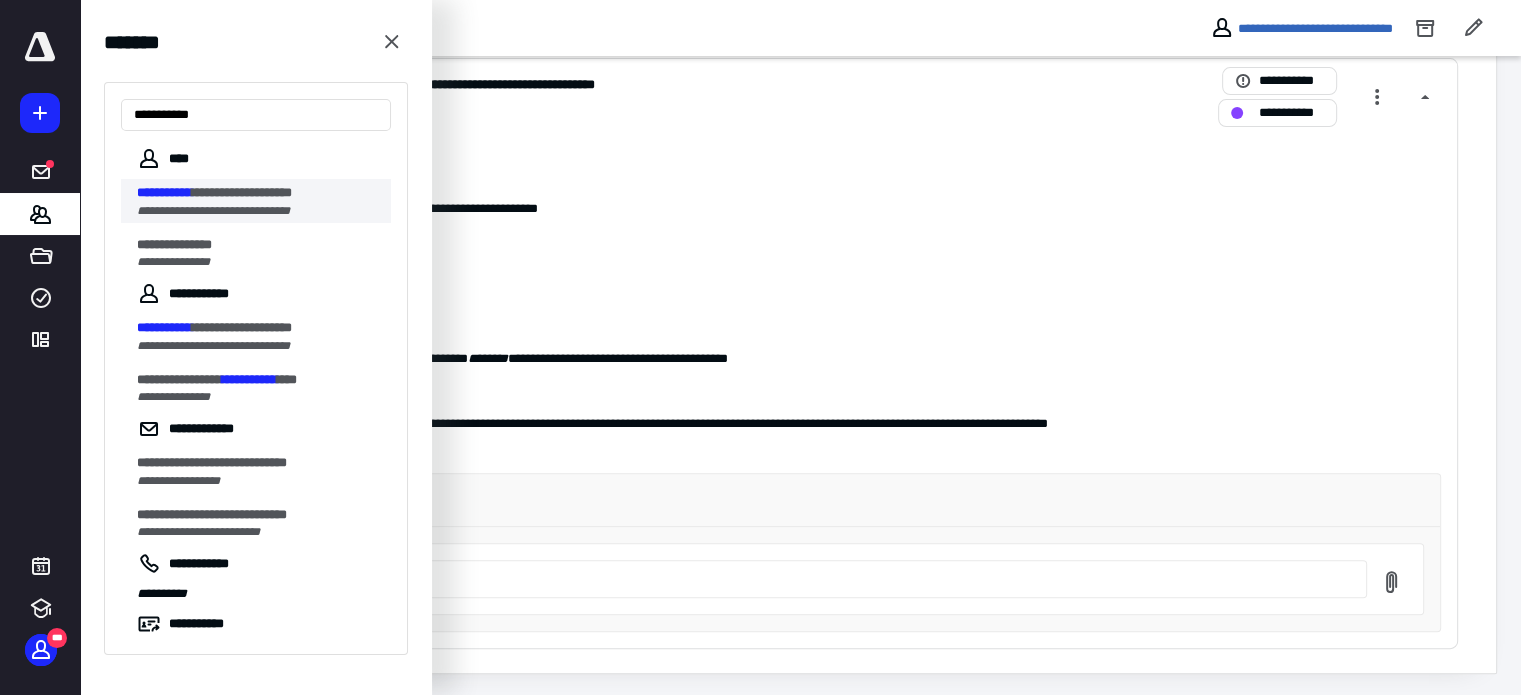 type on "**********" 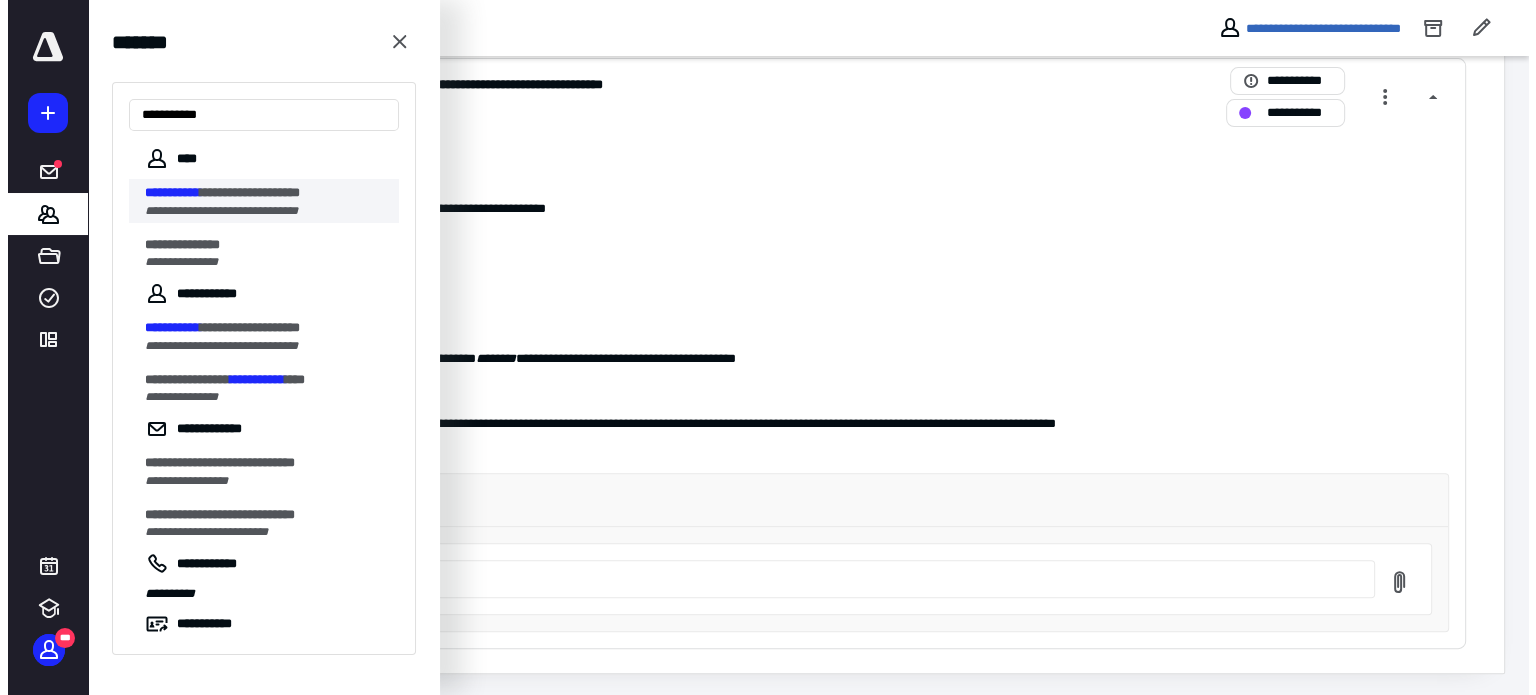 scroll, scrollTop: 0, scrollLeft: 0, axis: both 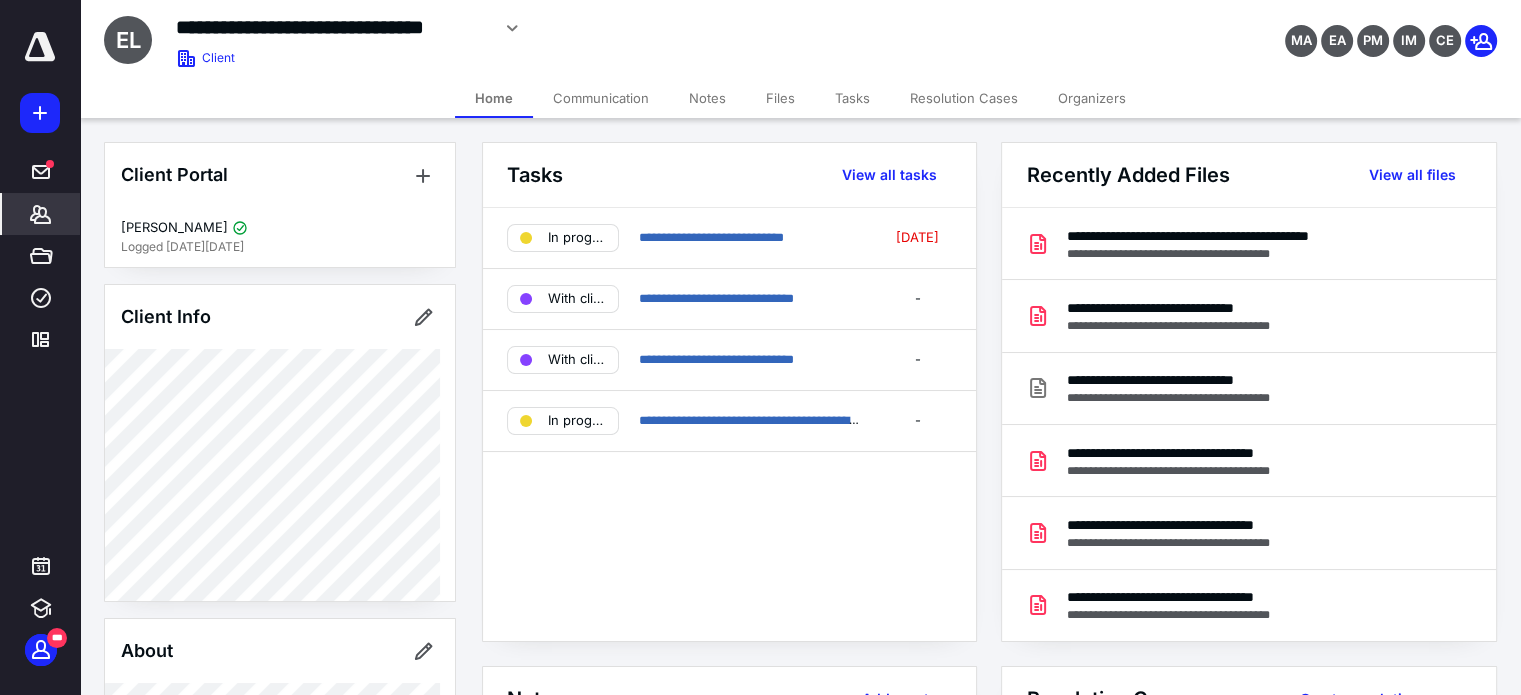 click on "Files" at bounding box center [780, 98] 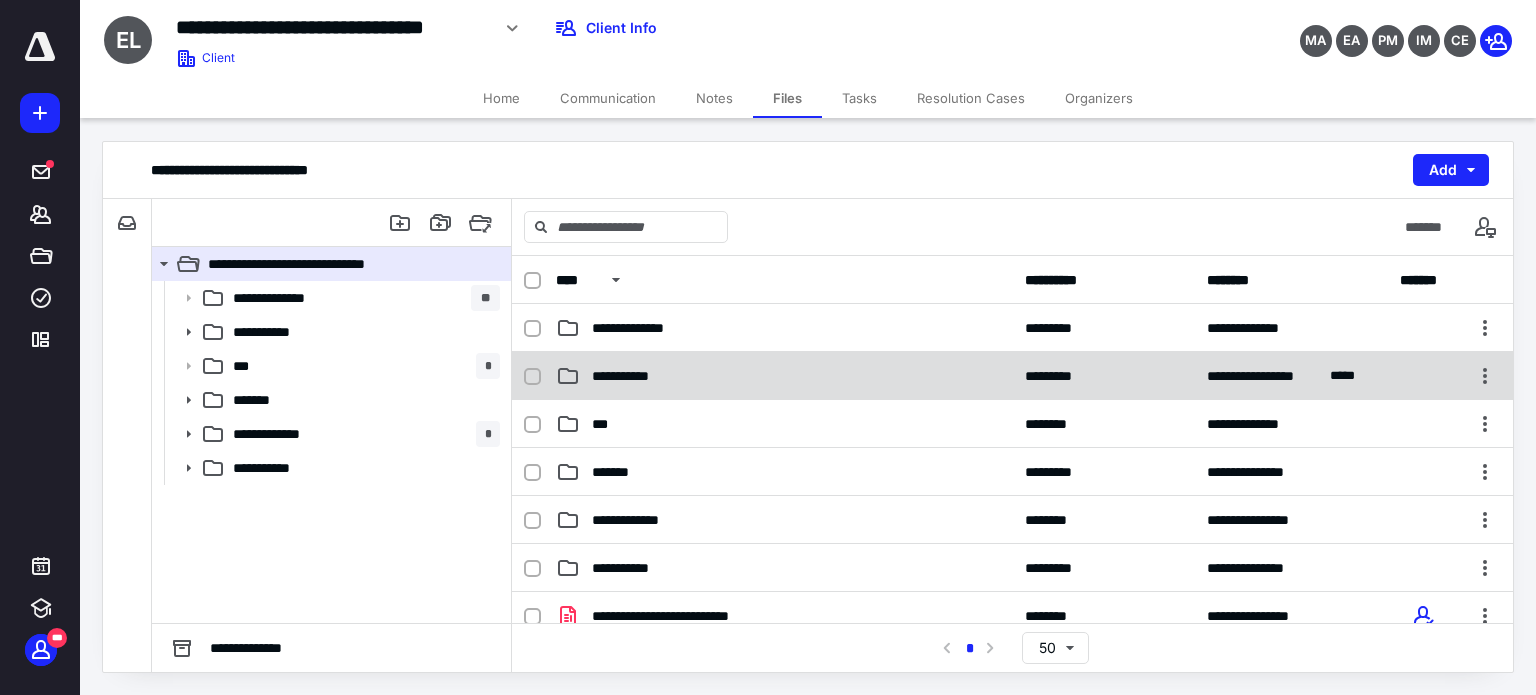 click on "**********" at bounding box center (642, 376) 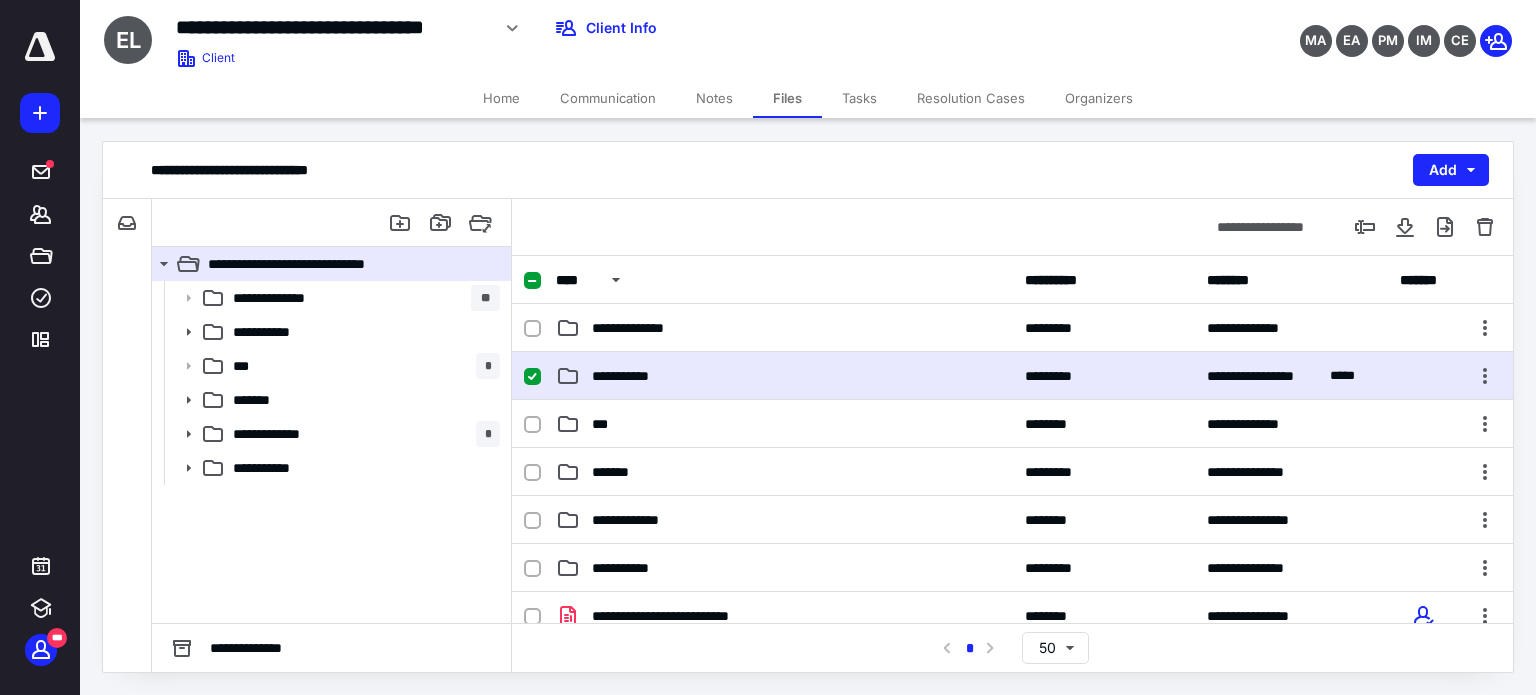 click on "**********" at bounding box center (642, 376) 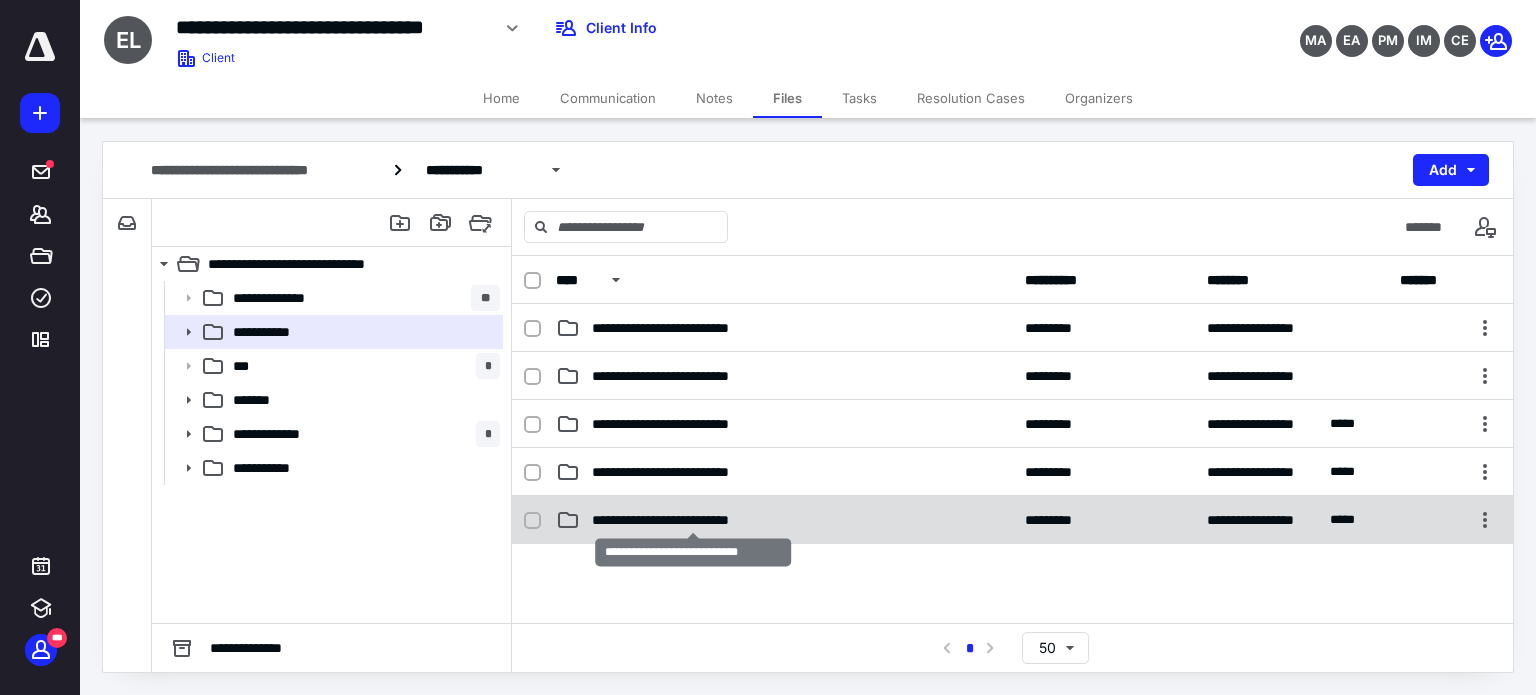 click on "**********" at bounding box center (693, 520) 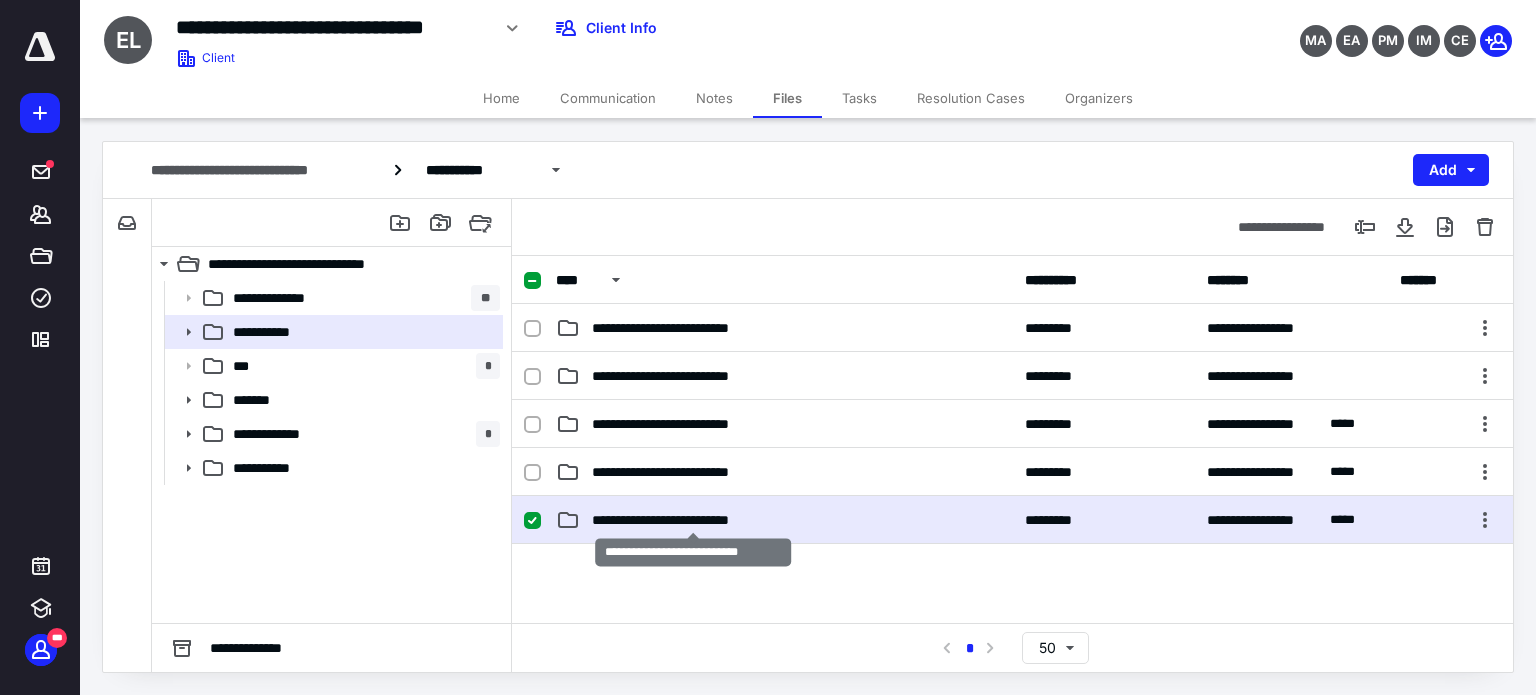 click on "**********" at bounding box center (693, 520) 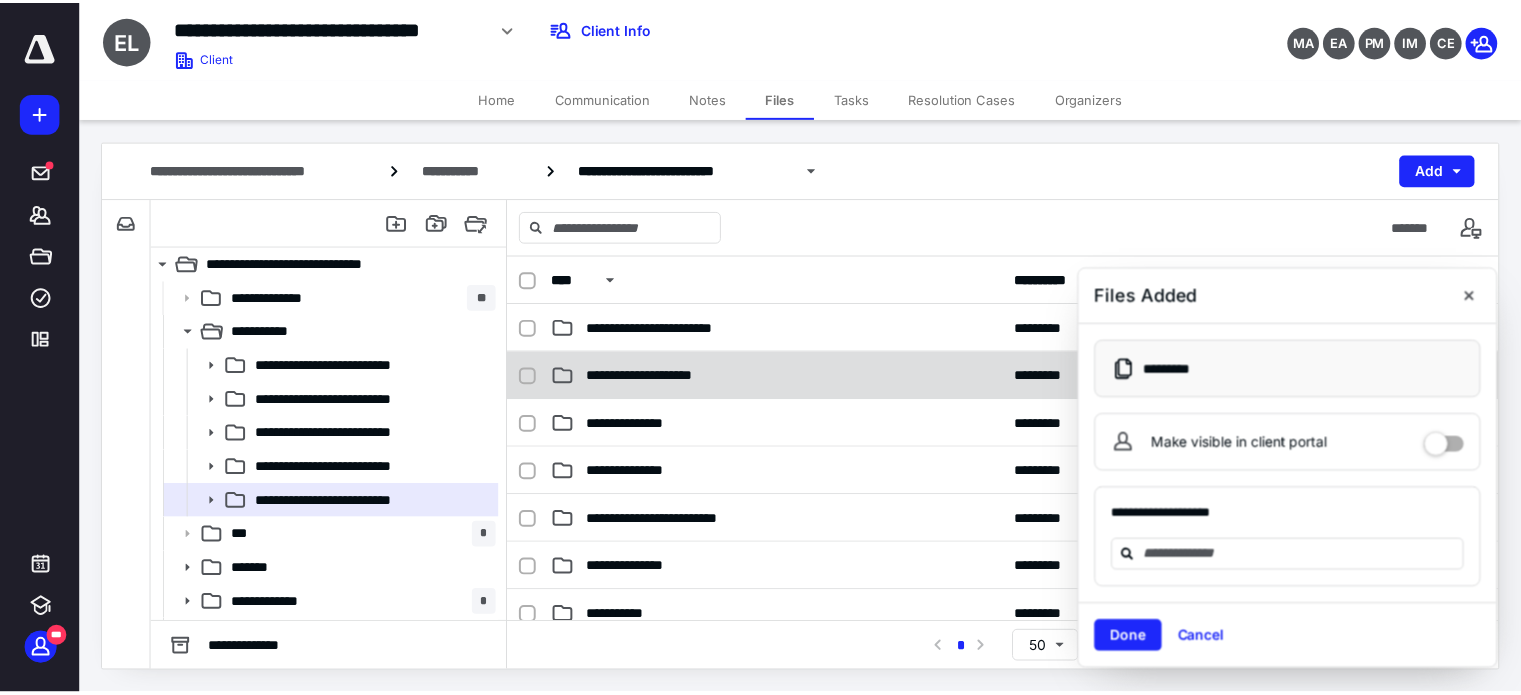scroll, scrollTop: 100, scrollLeft: 0, axis: vertical 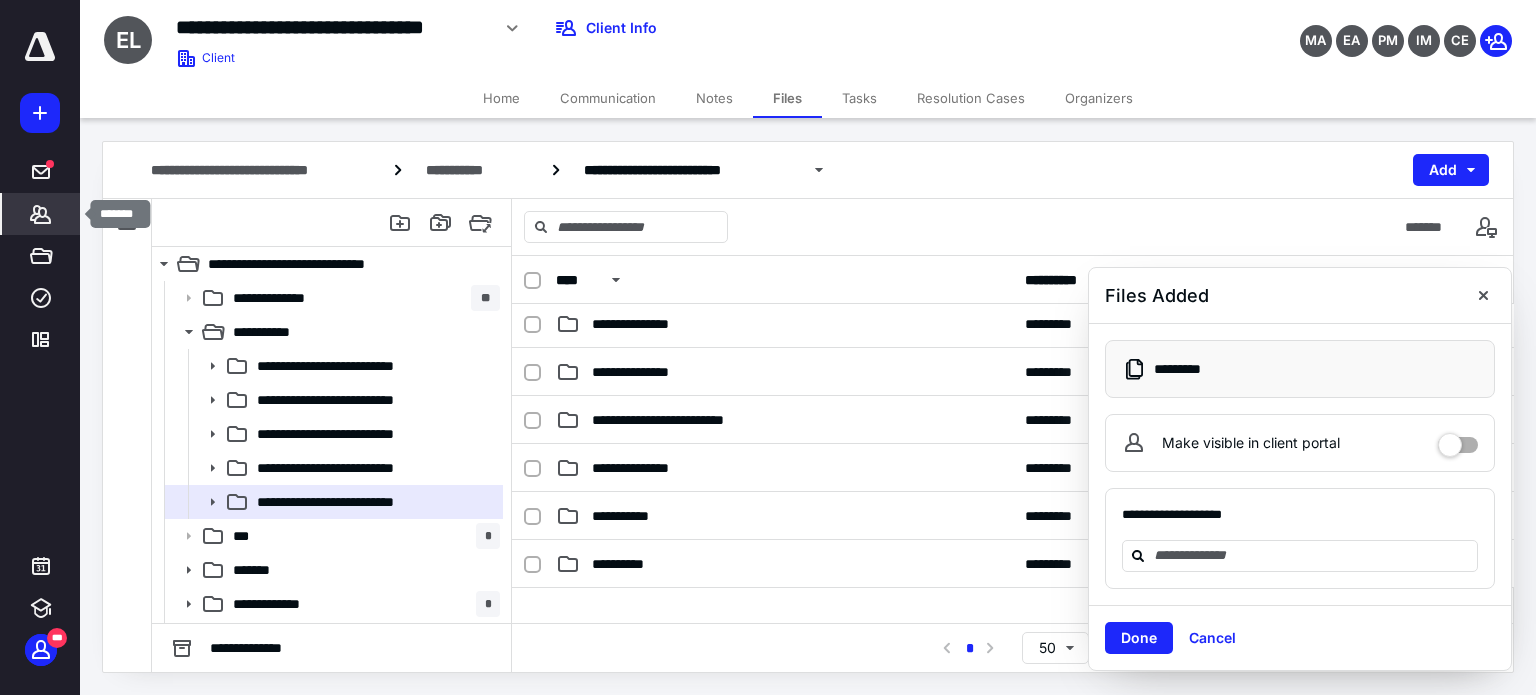 click on "*******" at bounding box center (41, 214) 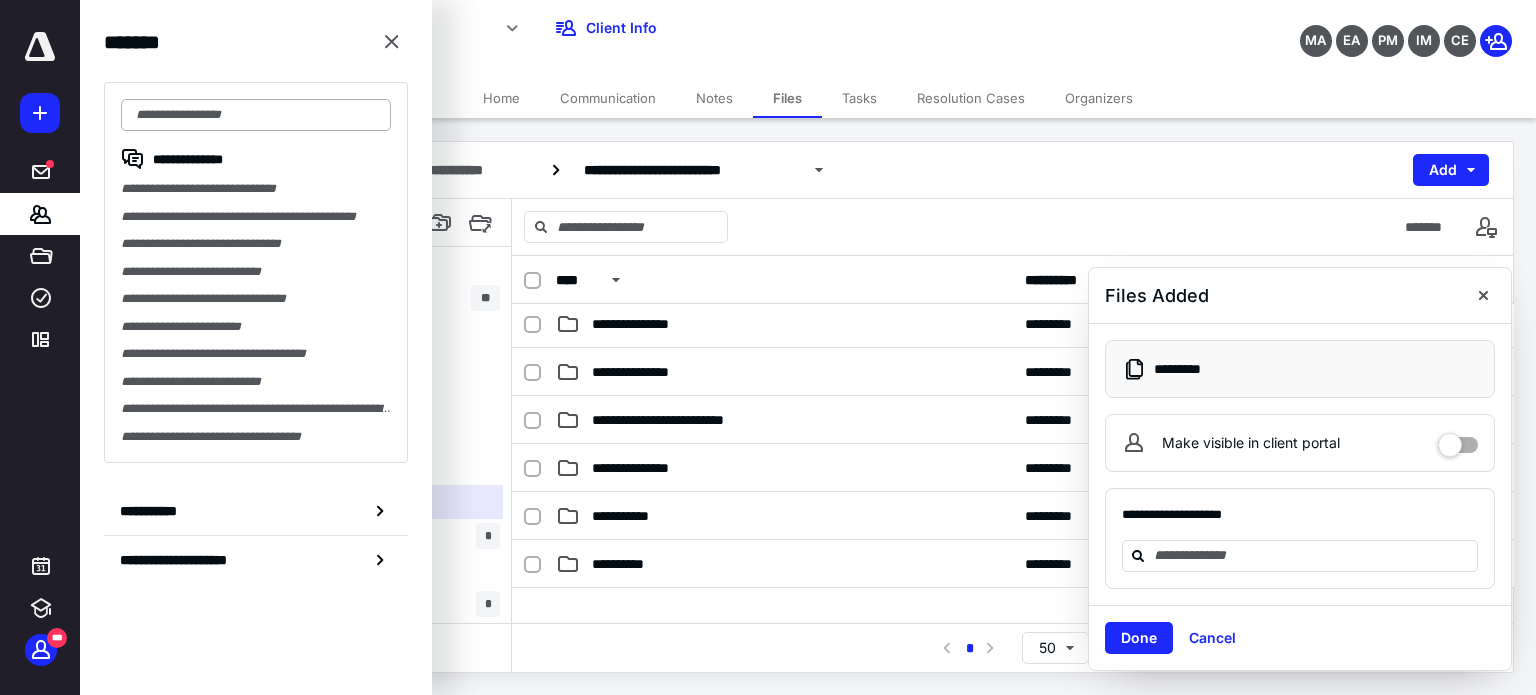 click at bounding box center [256, 115] 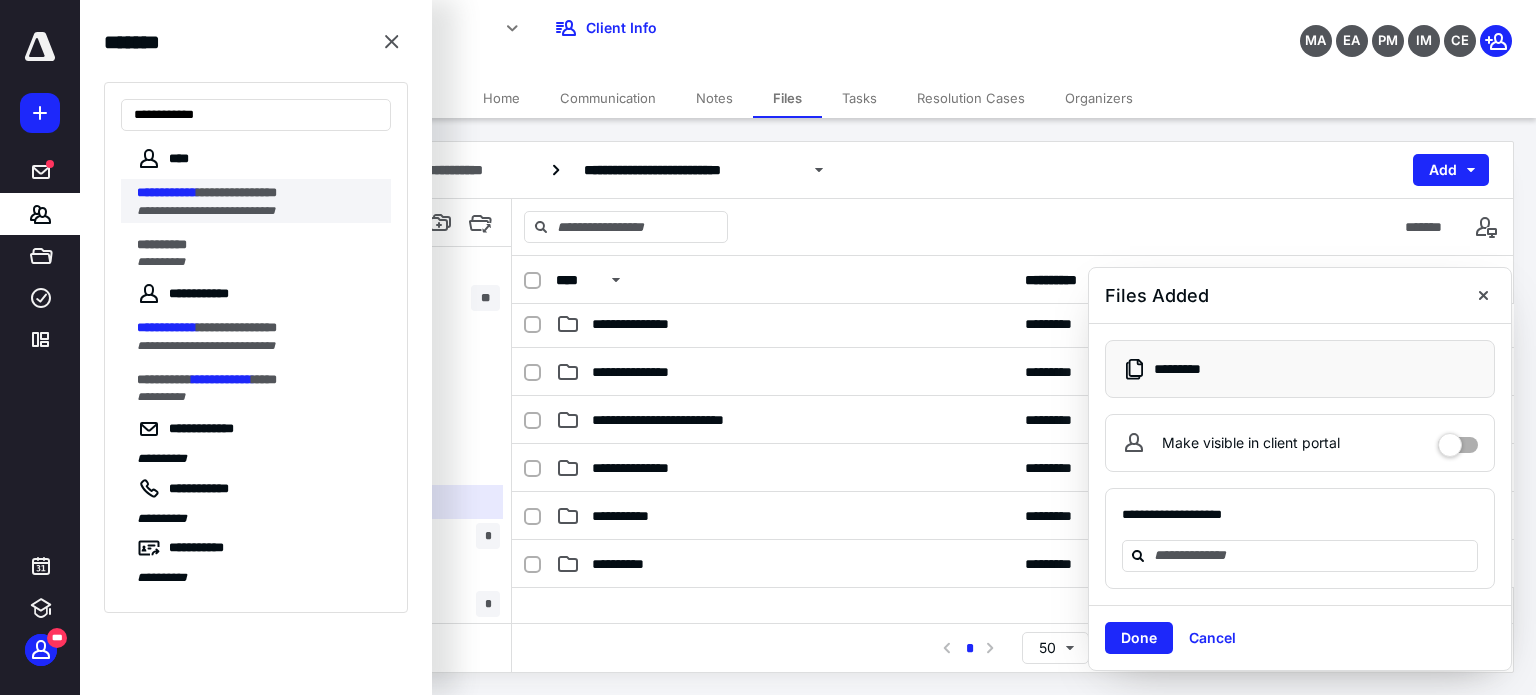 type on "**********" 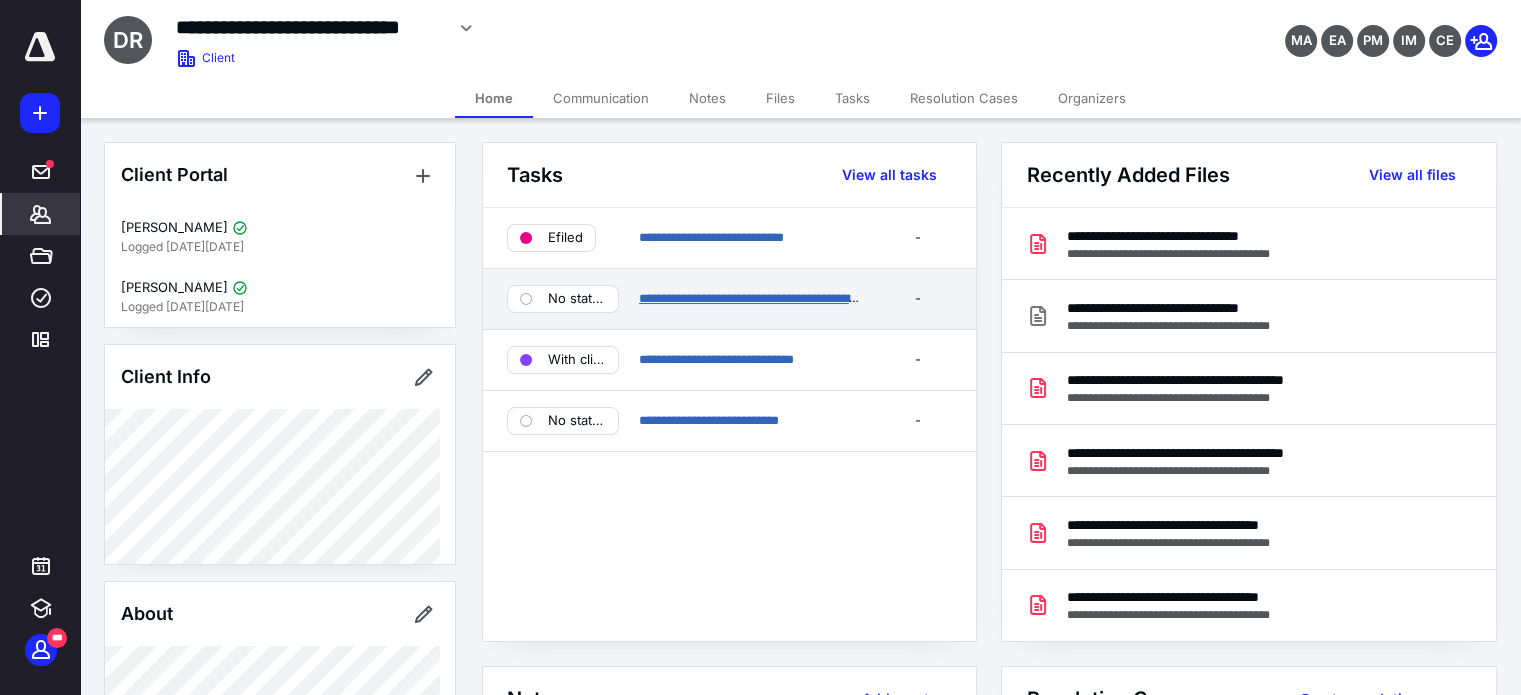 click on "**********" at bounding box center (754, 298) 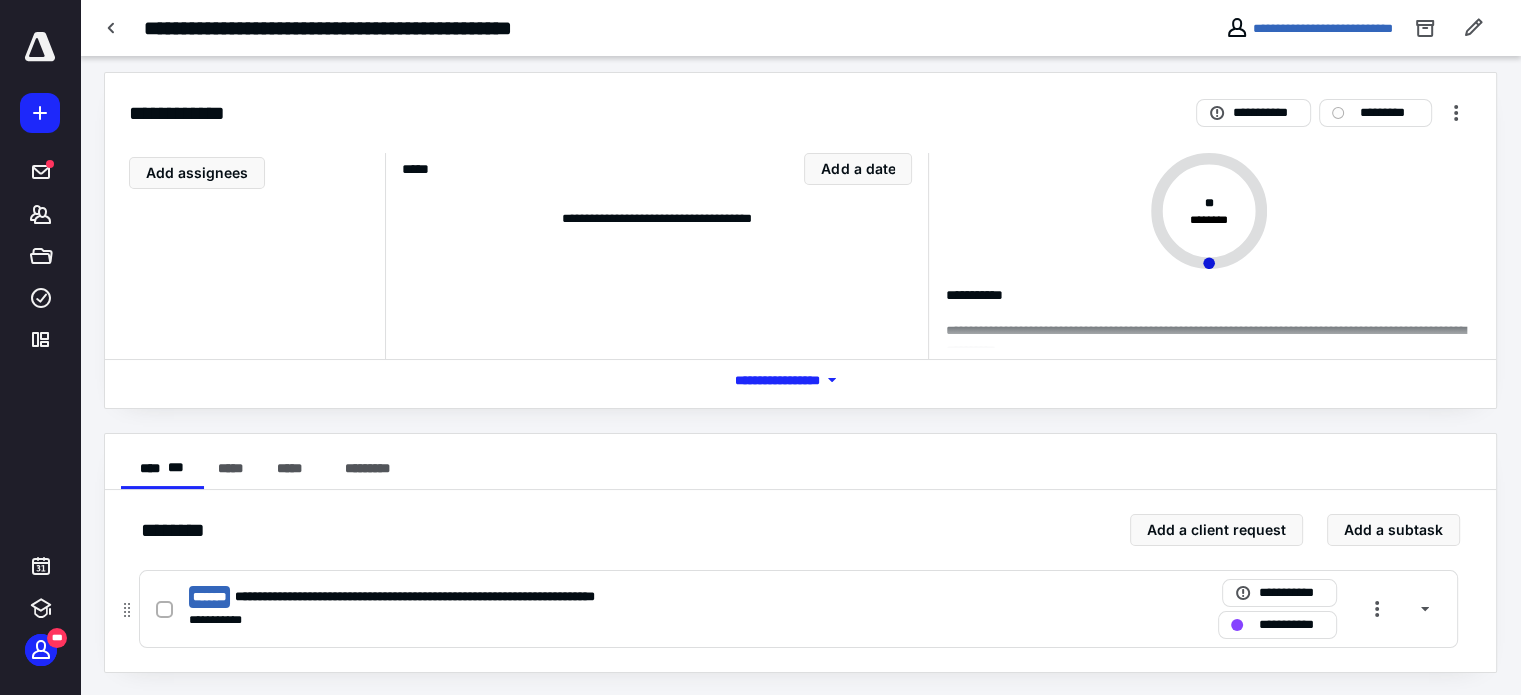 scroll, scrollTop: 9, scrollLeft: 0, axis: vertical 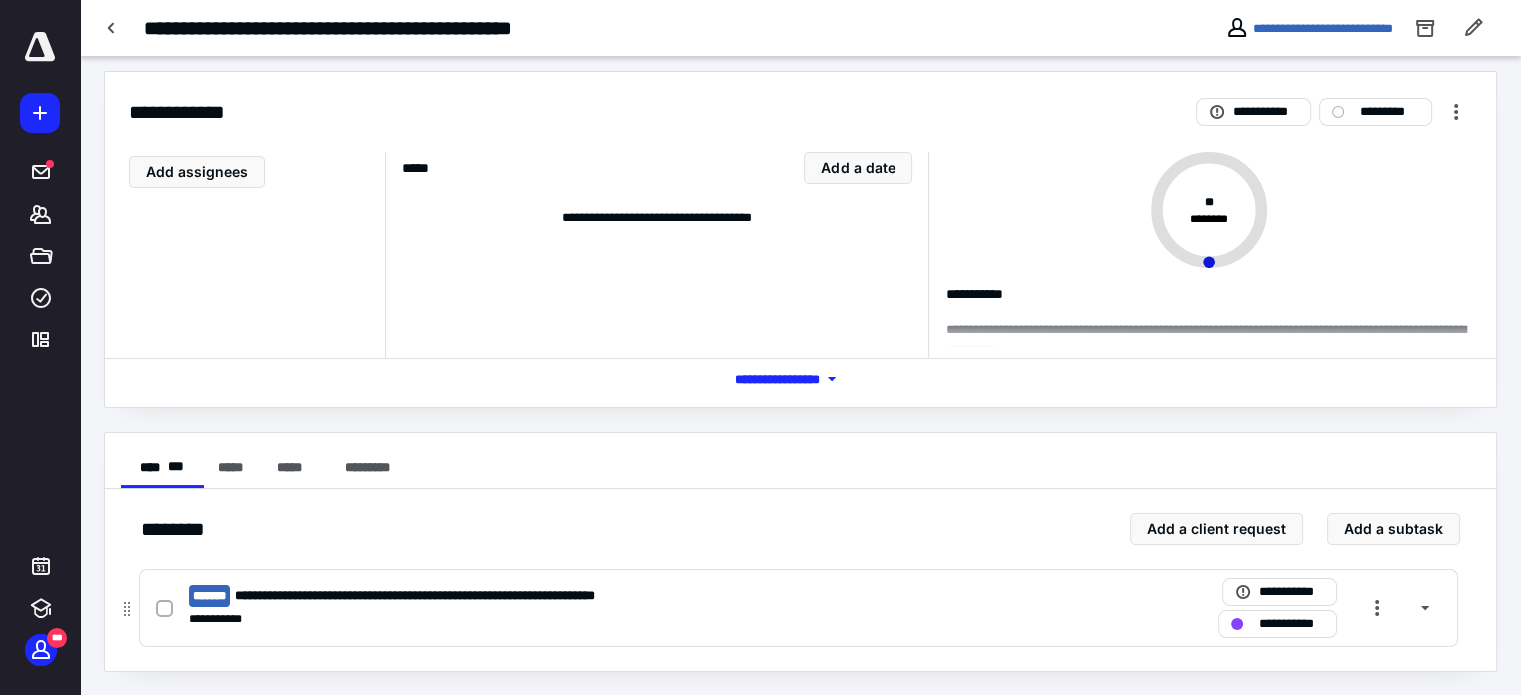 click on "**********" at bounding box center (467, 596) 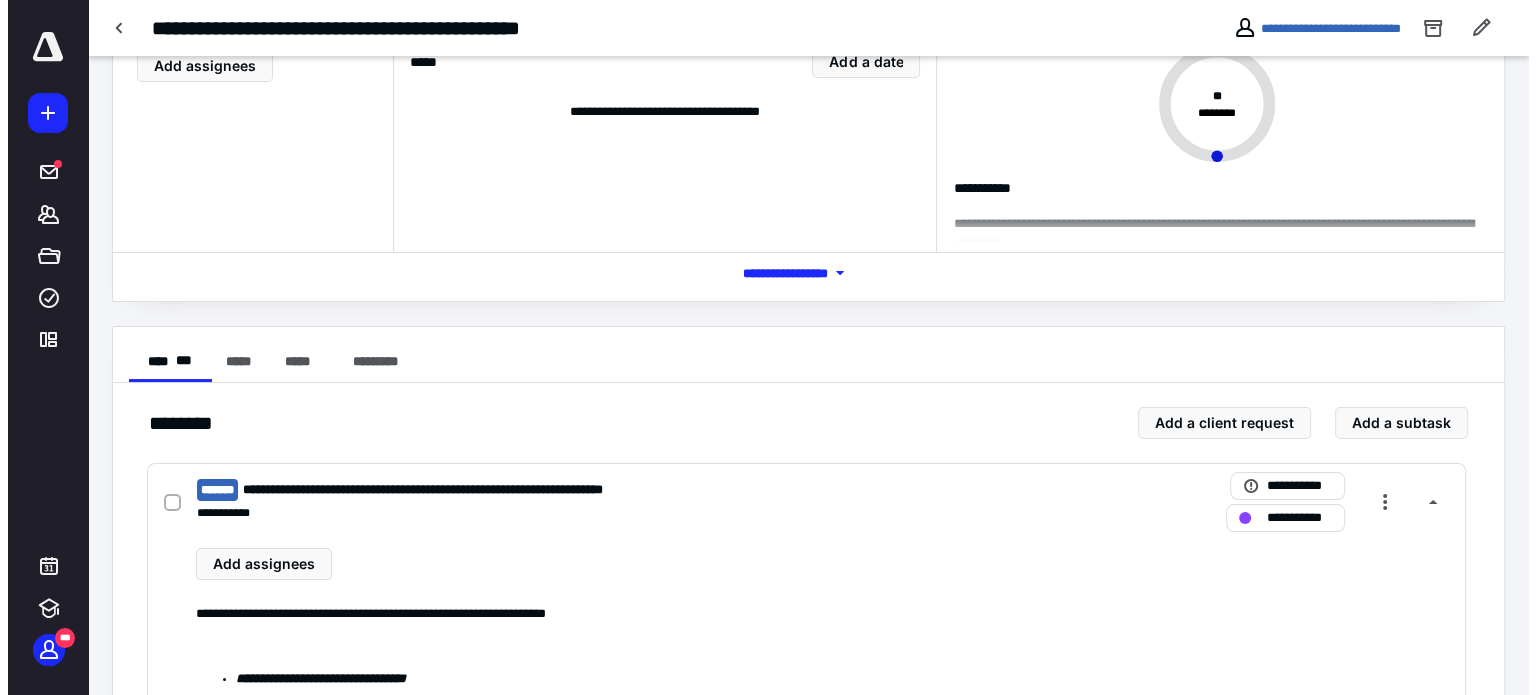 scroll, scrollTop: 0, scrollLeft: 0, axis: both 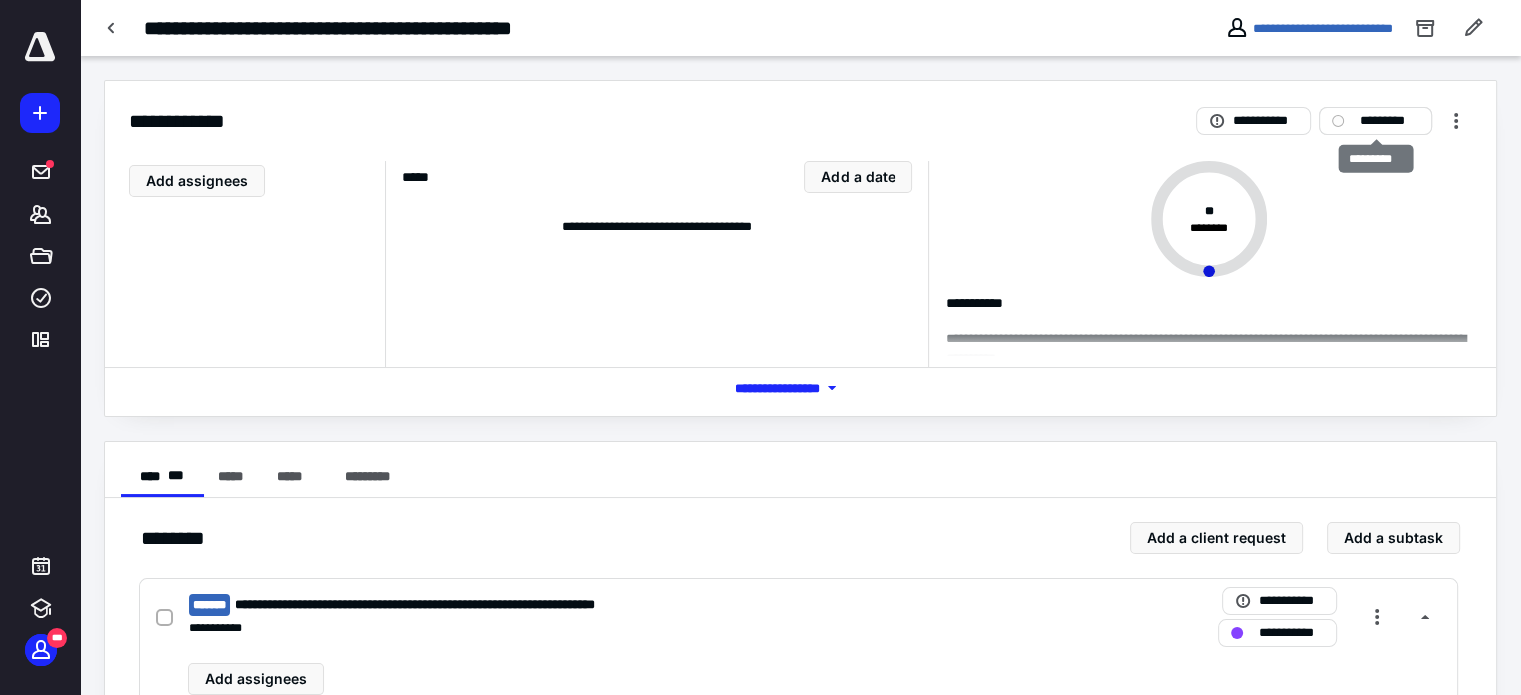click on "*********" at bounding box center [1375, 121] 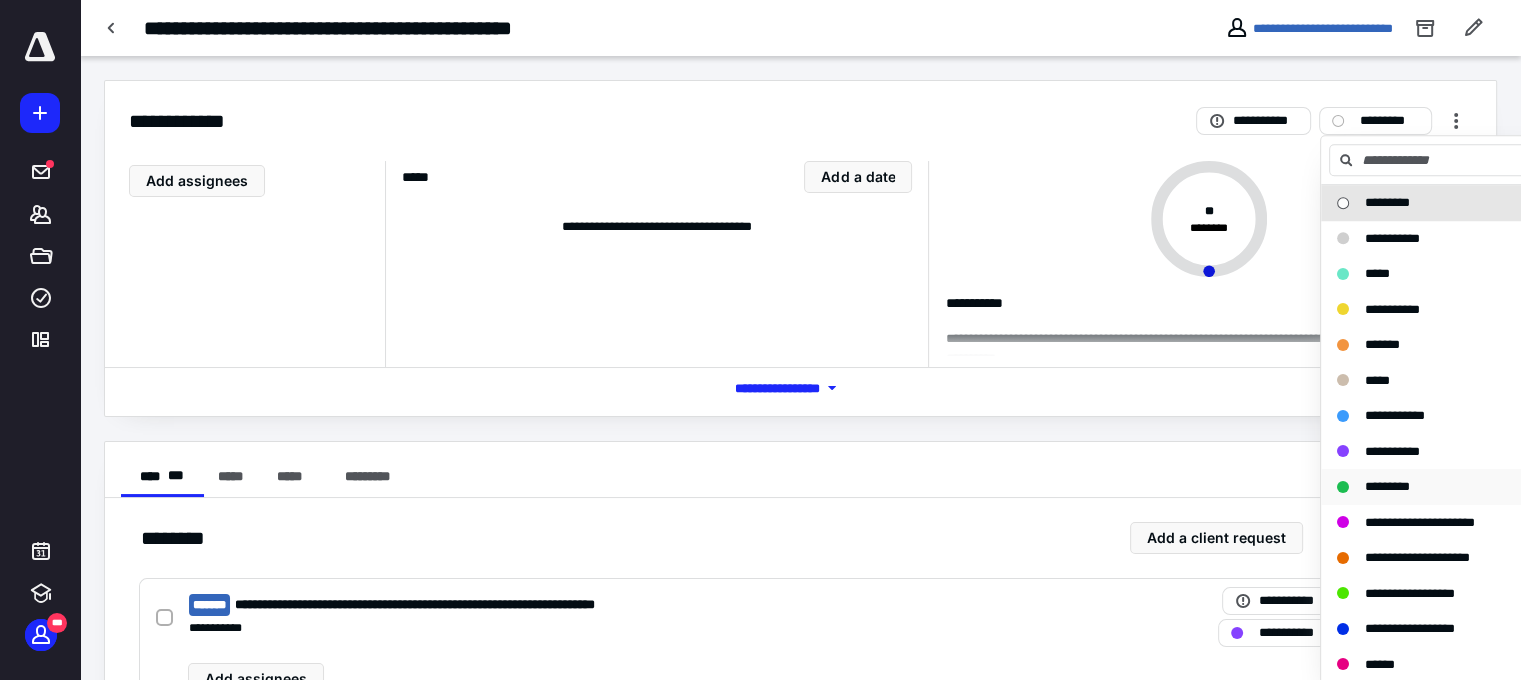 click on "*********" at bounding box center (1387, 486) 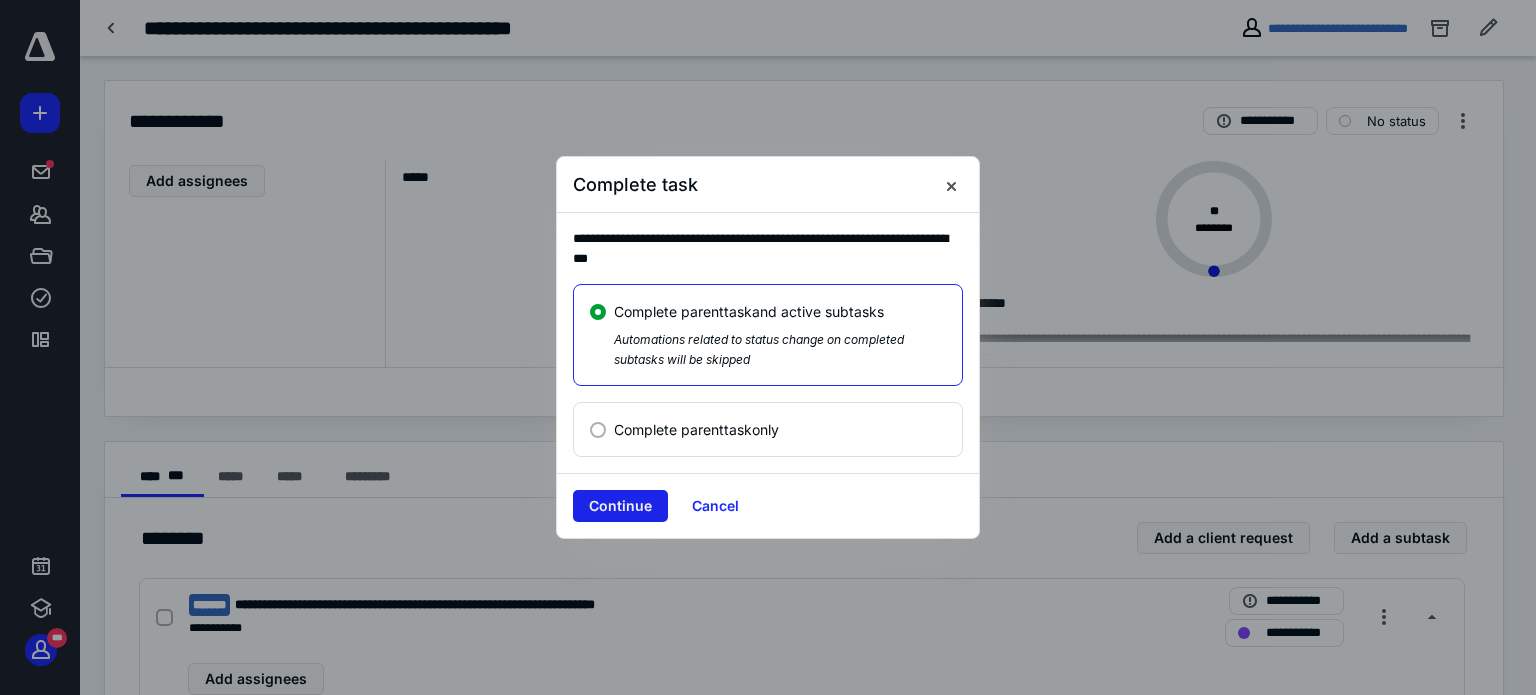 click on "Continue" at bounding box center [620, 506] 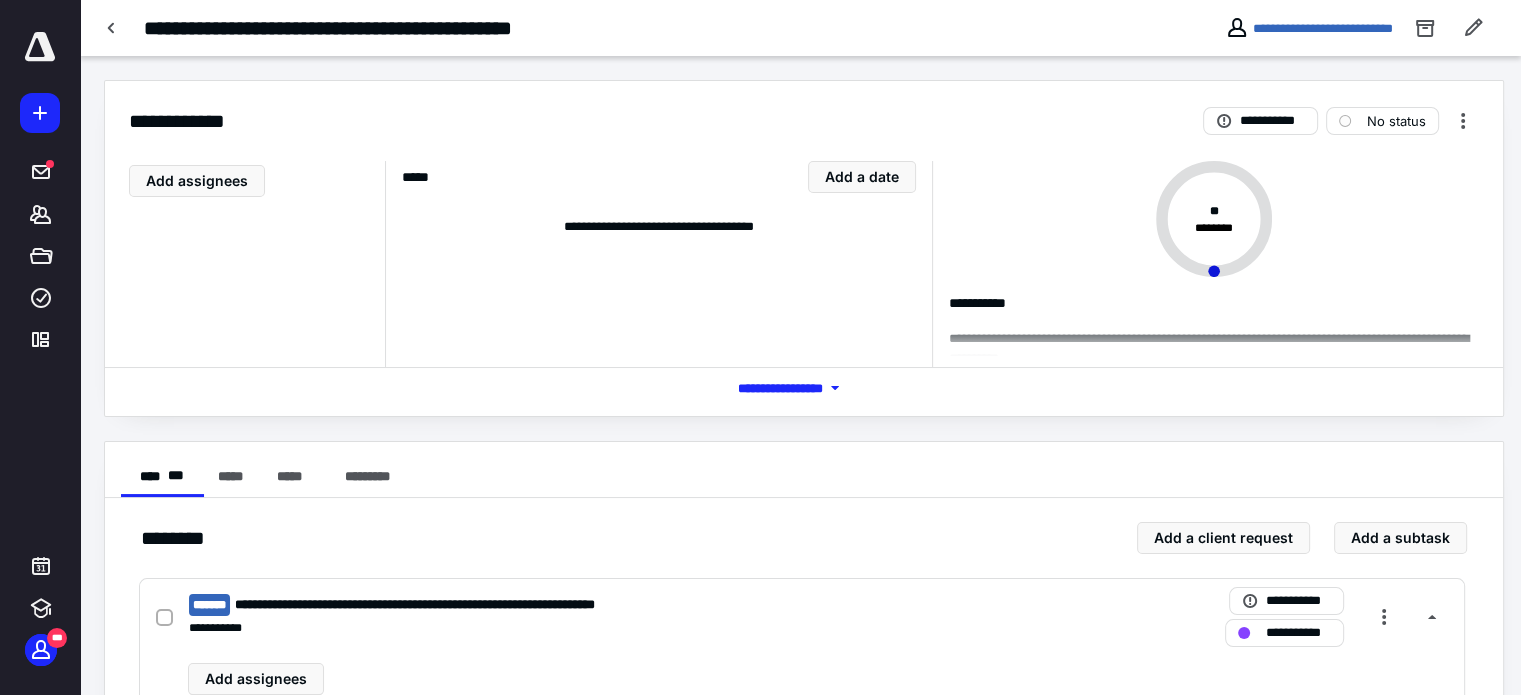 checkbox on "true" 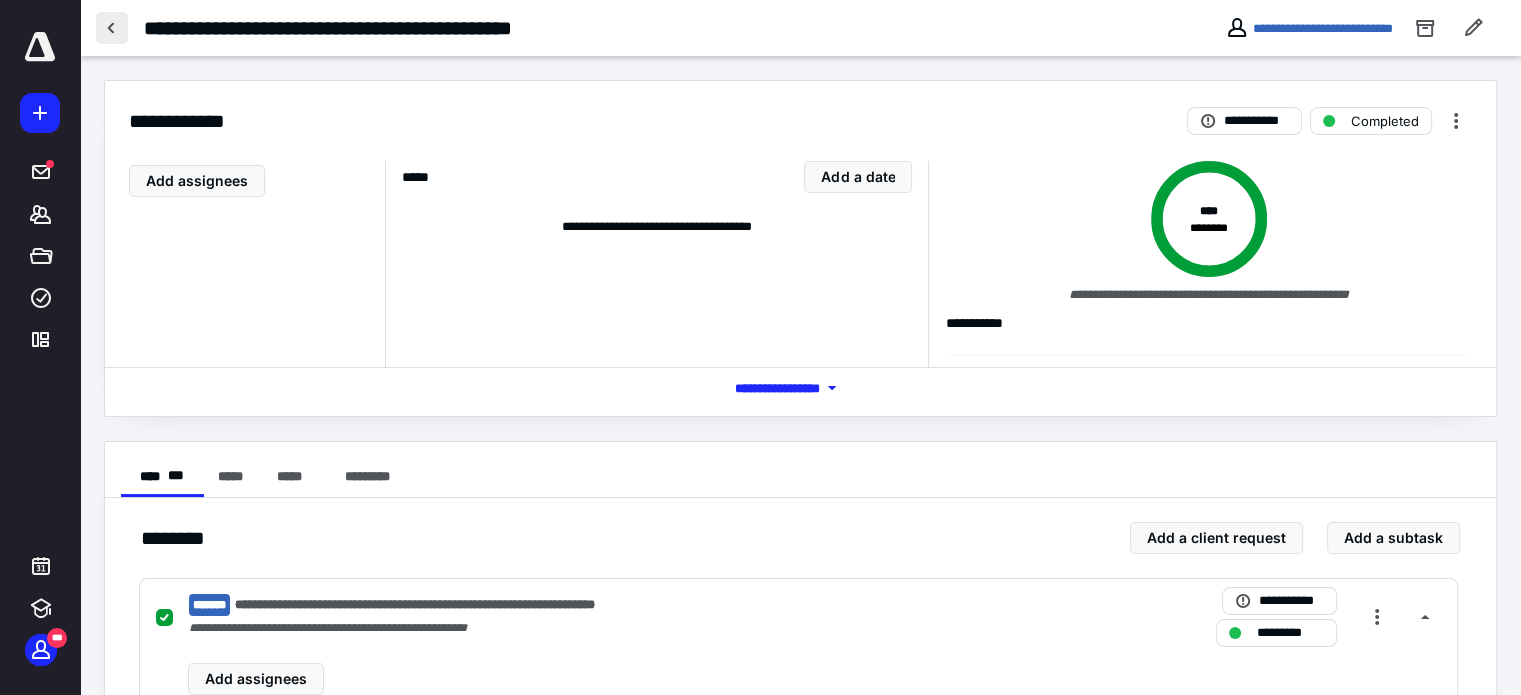 click at bounding box center (112, 28) 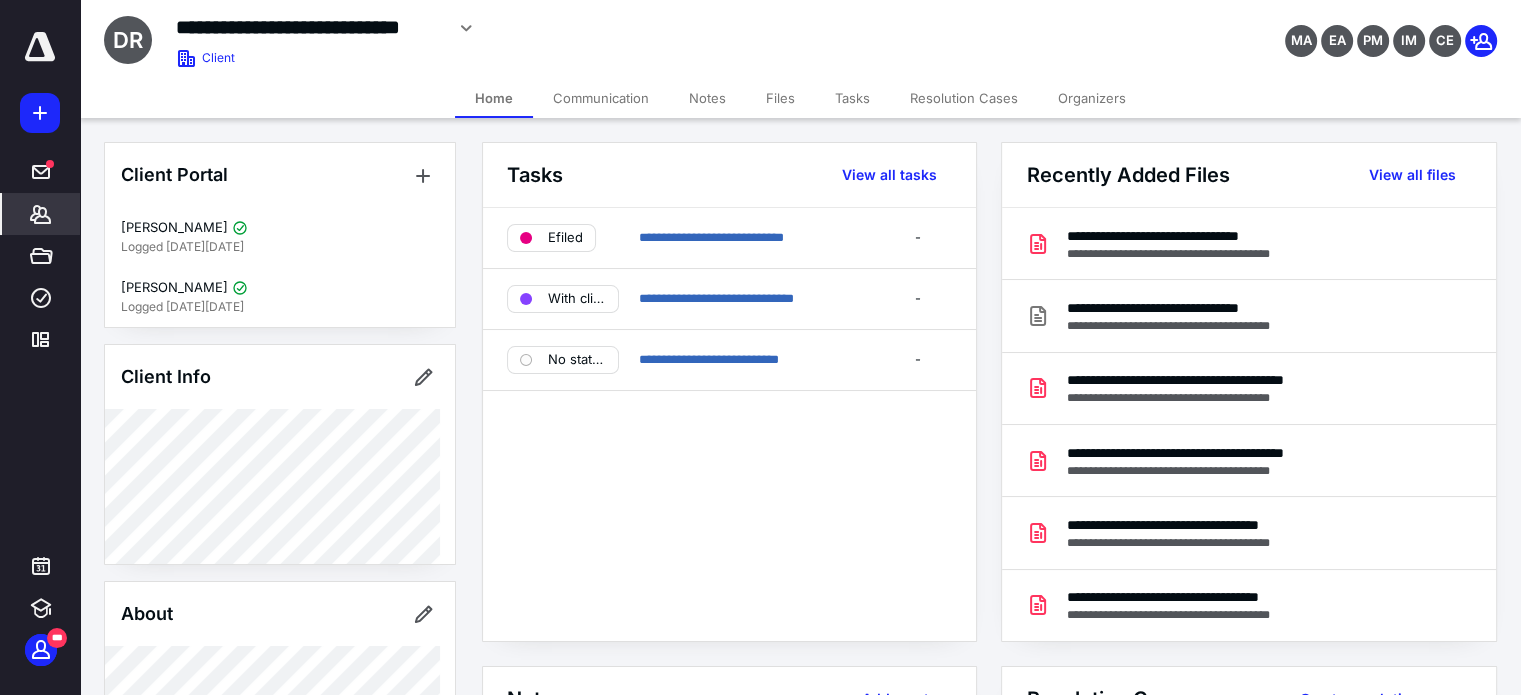 click on "Files" at bounding box center (780, 98) 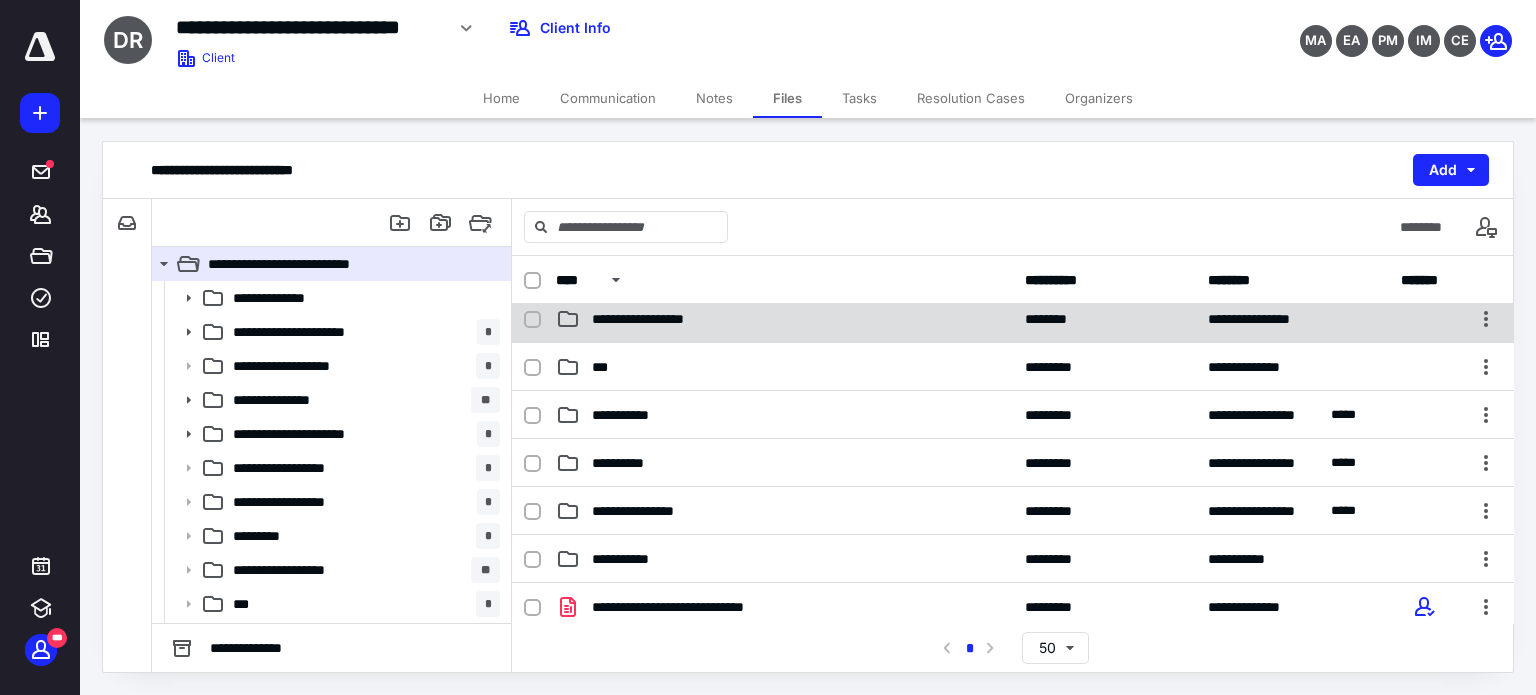 scroll, scrollTop: 400, scrollLeft: 0, axis: vertical 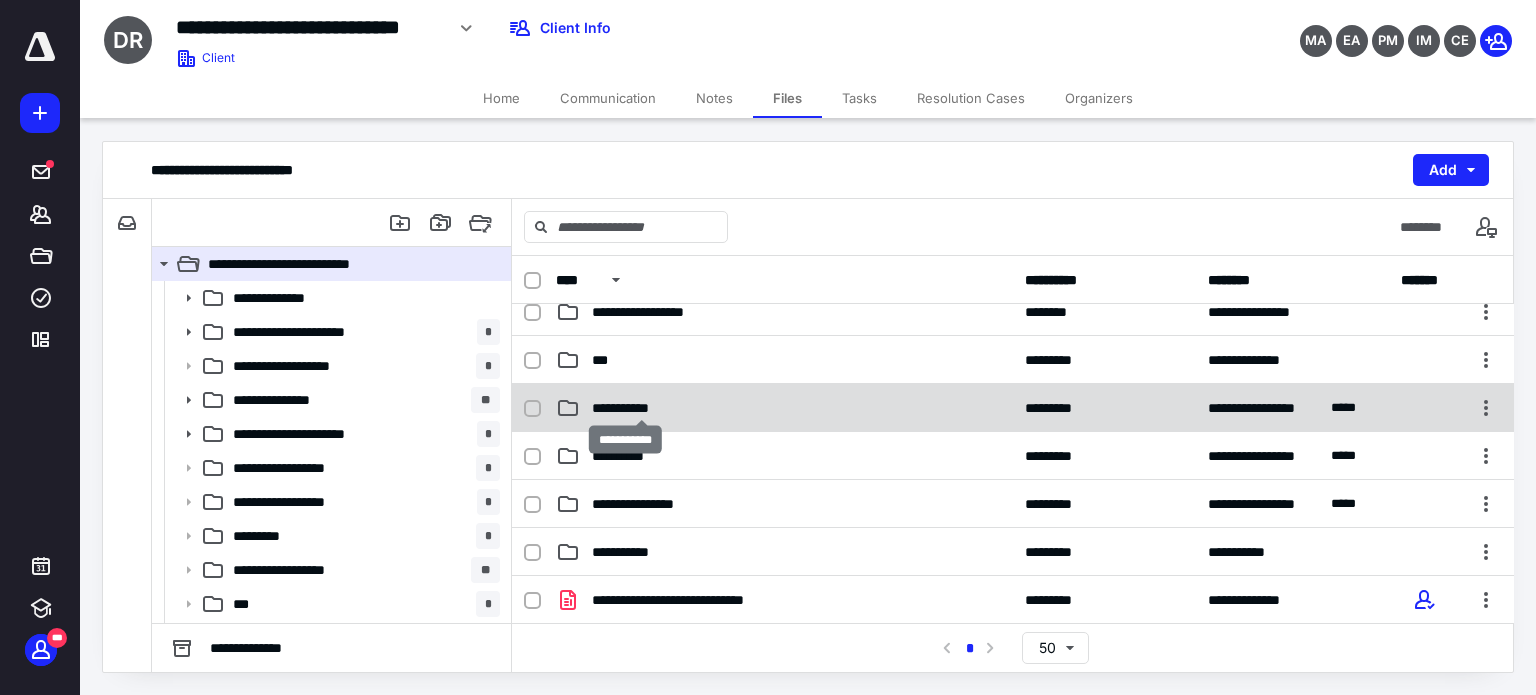 click on "**********" at bounding box center (642, 408) 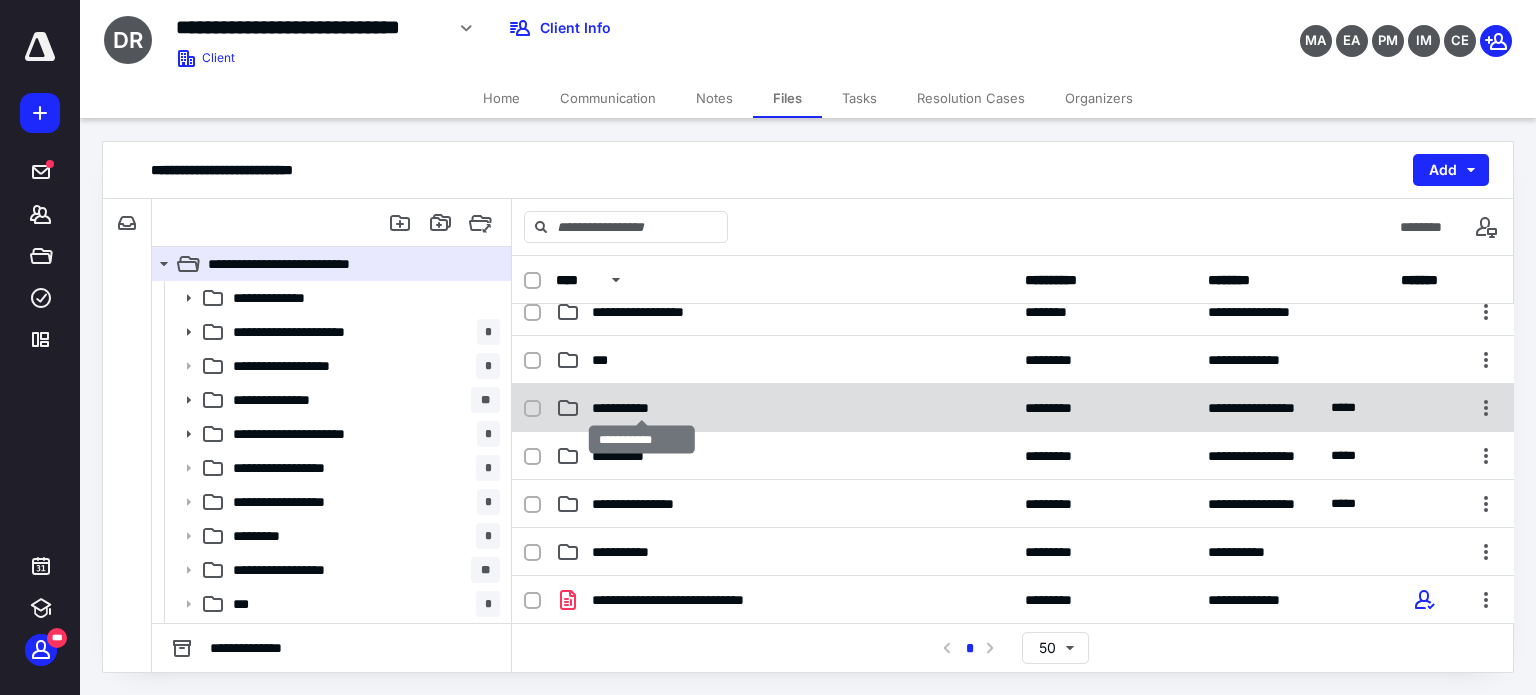 click on "**********" at bounding box center [642, 408] 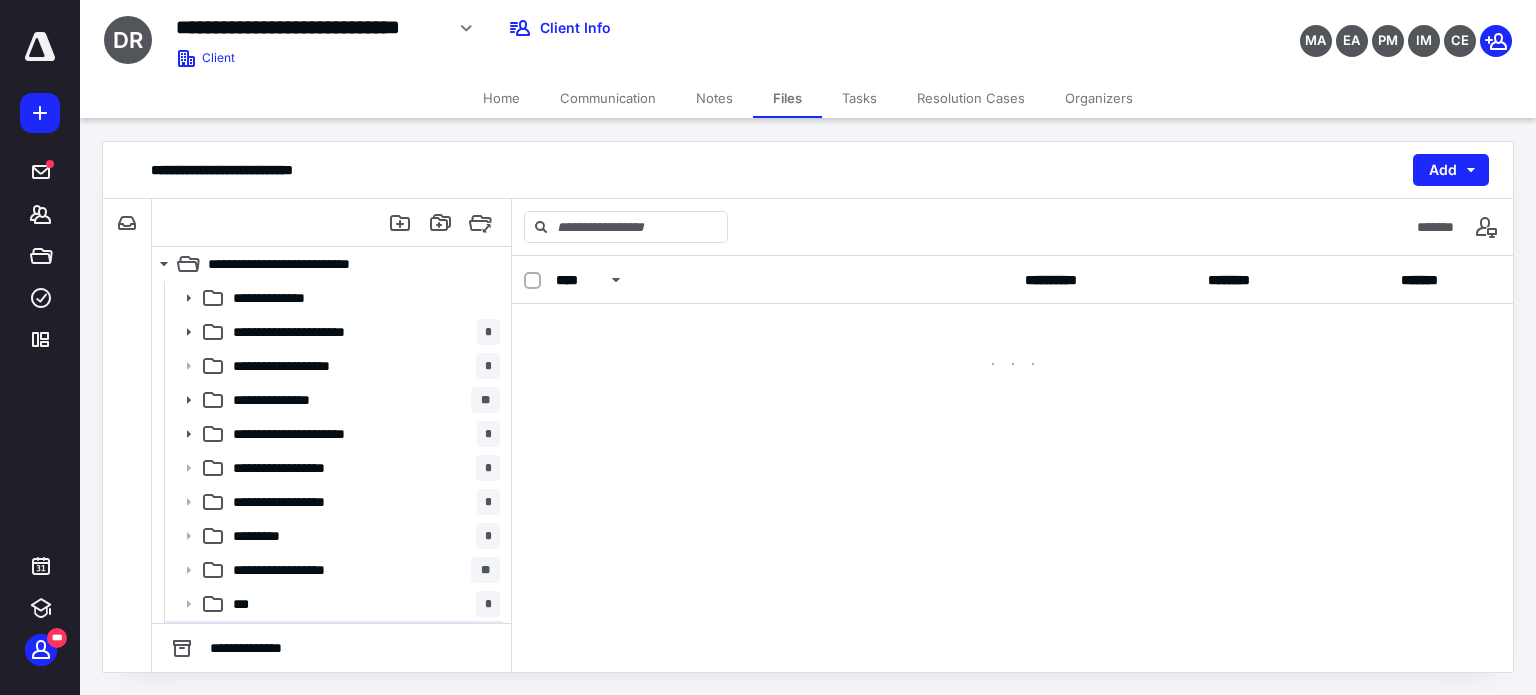 scroll, scrollTop: 0, scrollLeft: 0, axis: both 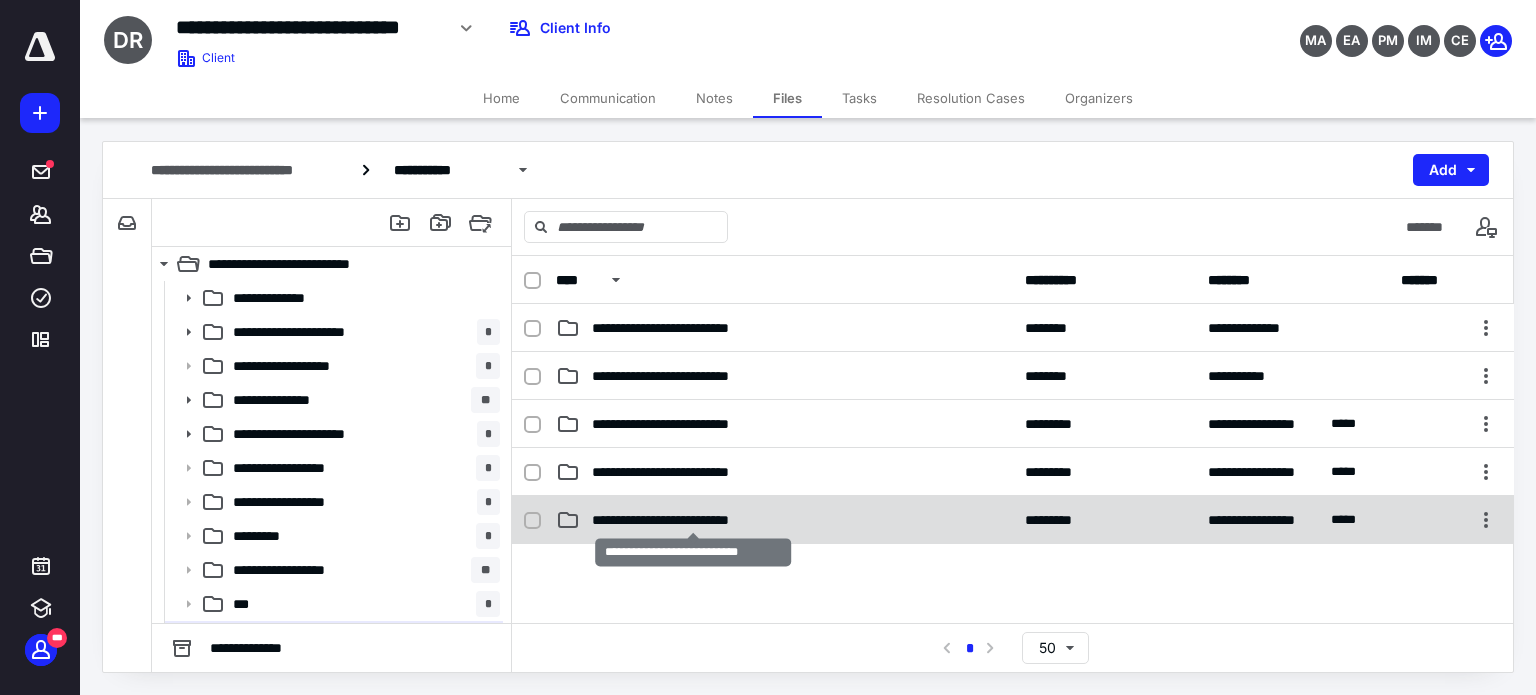 click on "**********" at bounding box center (693, 520) 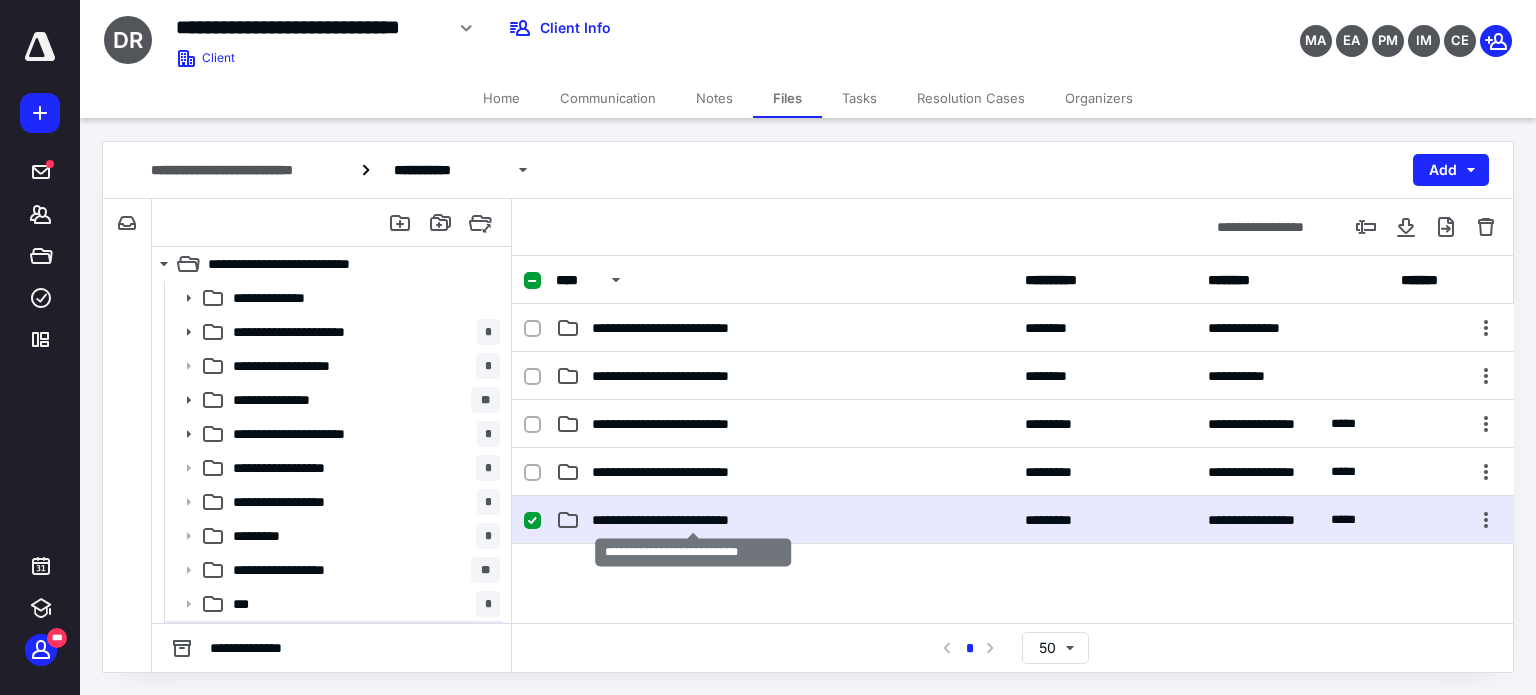 click on "**********" at bounding box center (693, 520) 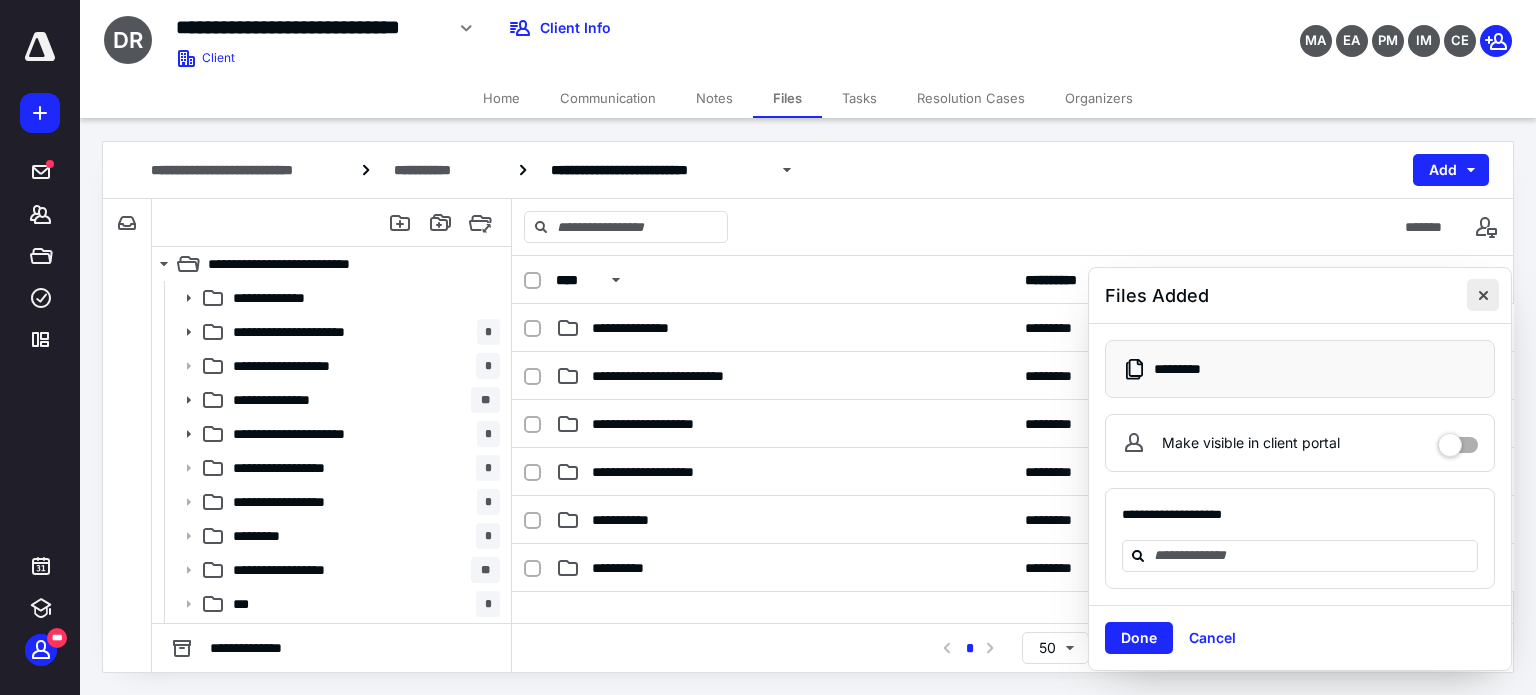 click at bounding box center (1483, 295) 